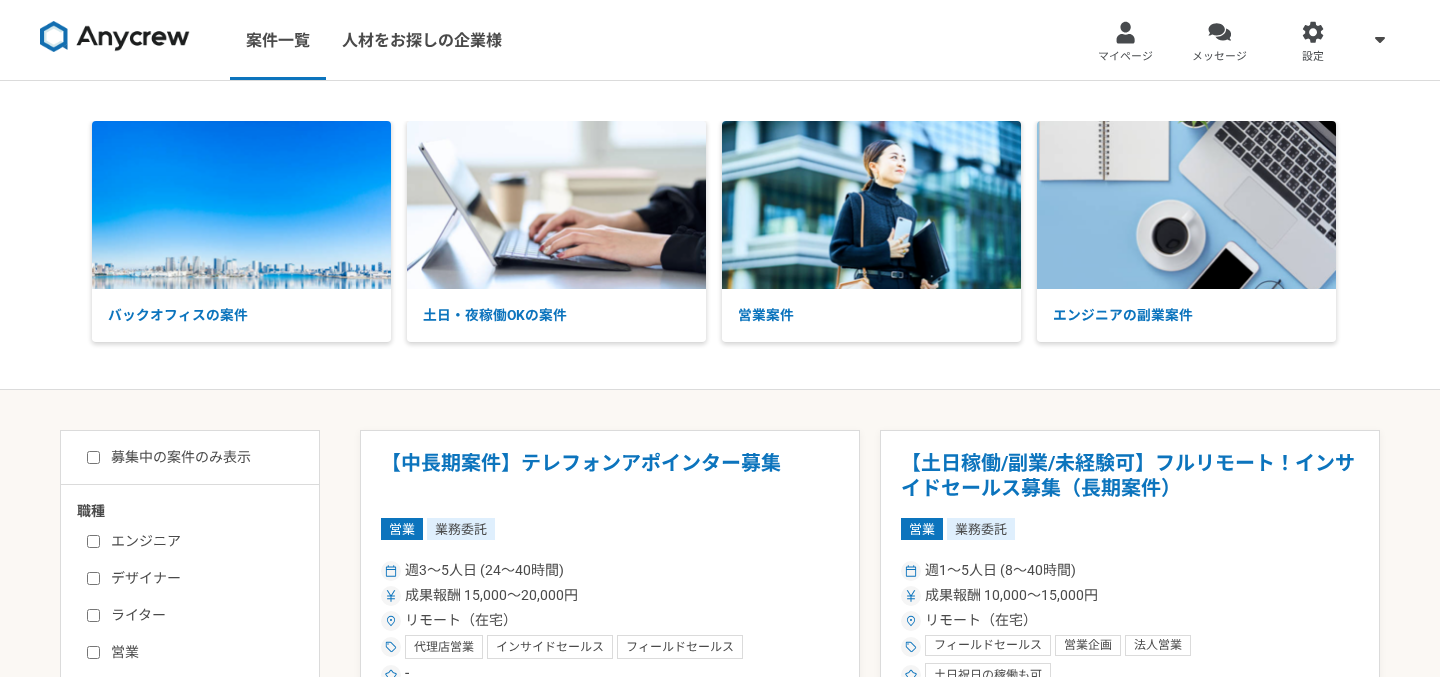 scroll, scrollTop: 743, scrollLeft: 0, axis: vertical 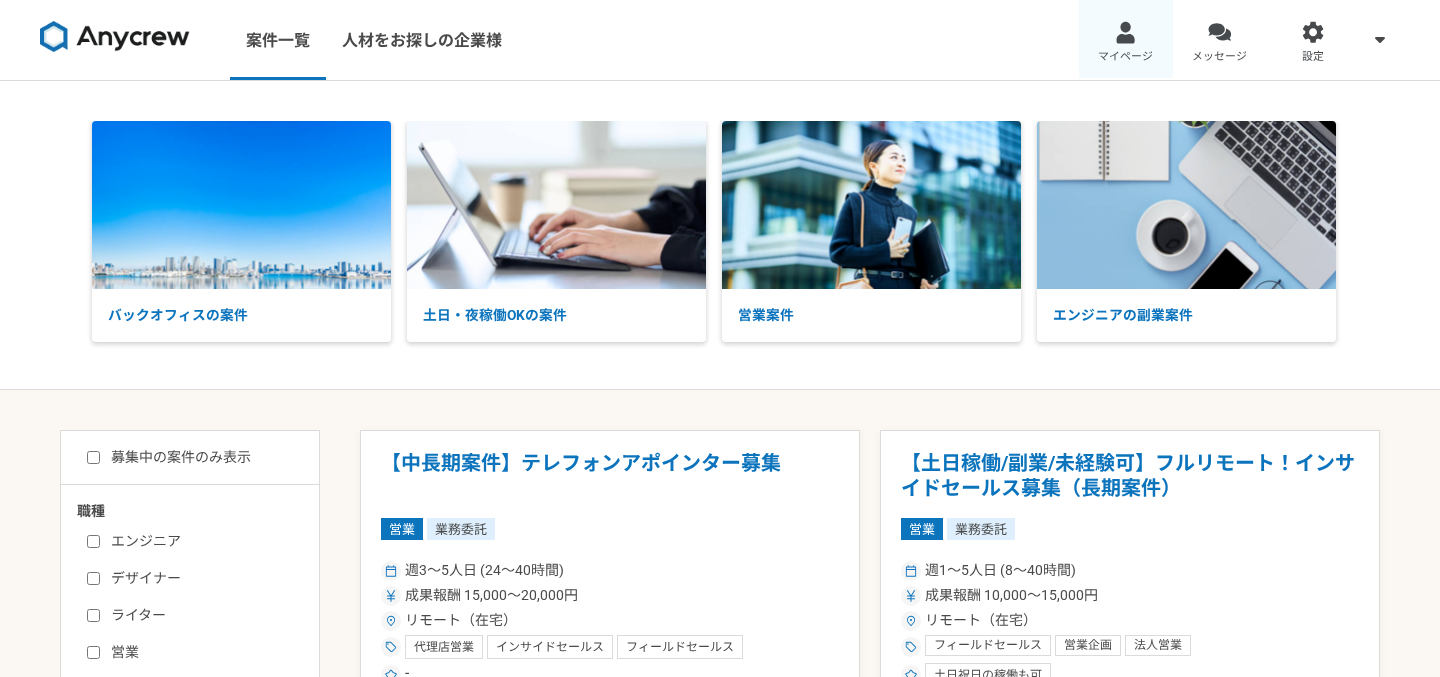click on "マイページ" at bounding box center (1126, 40) 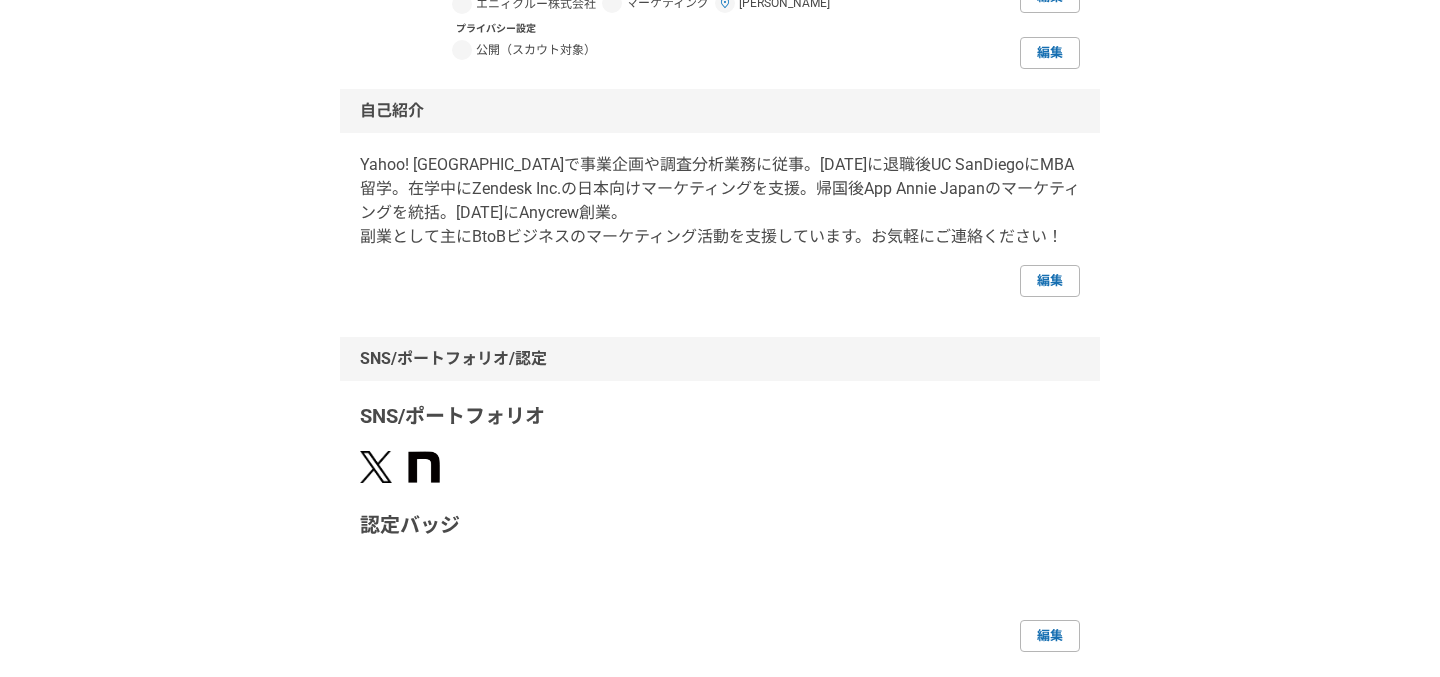 scroll, scrollTop: 0, scrollLeft: 0, axis: both 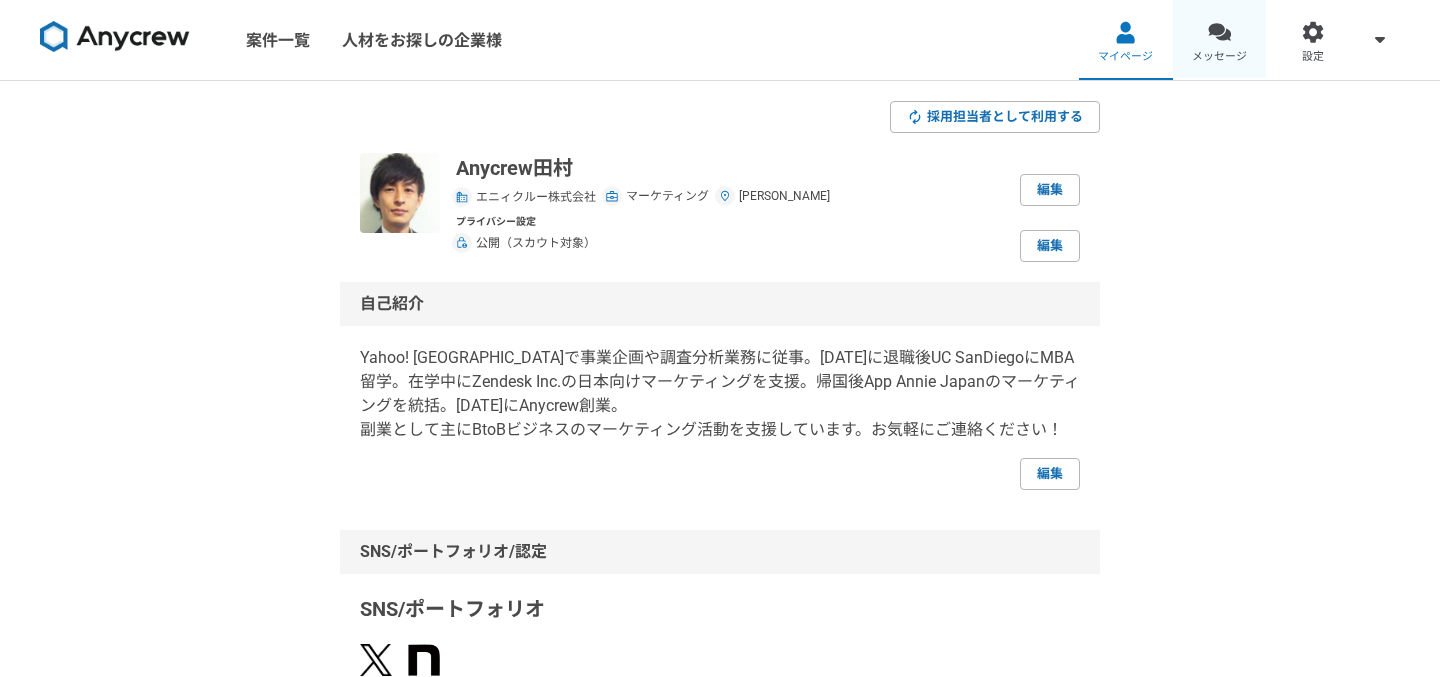 click on "メッセージ" at bounding box center (1220, 40) 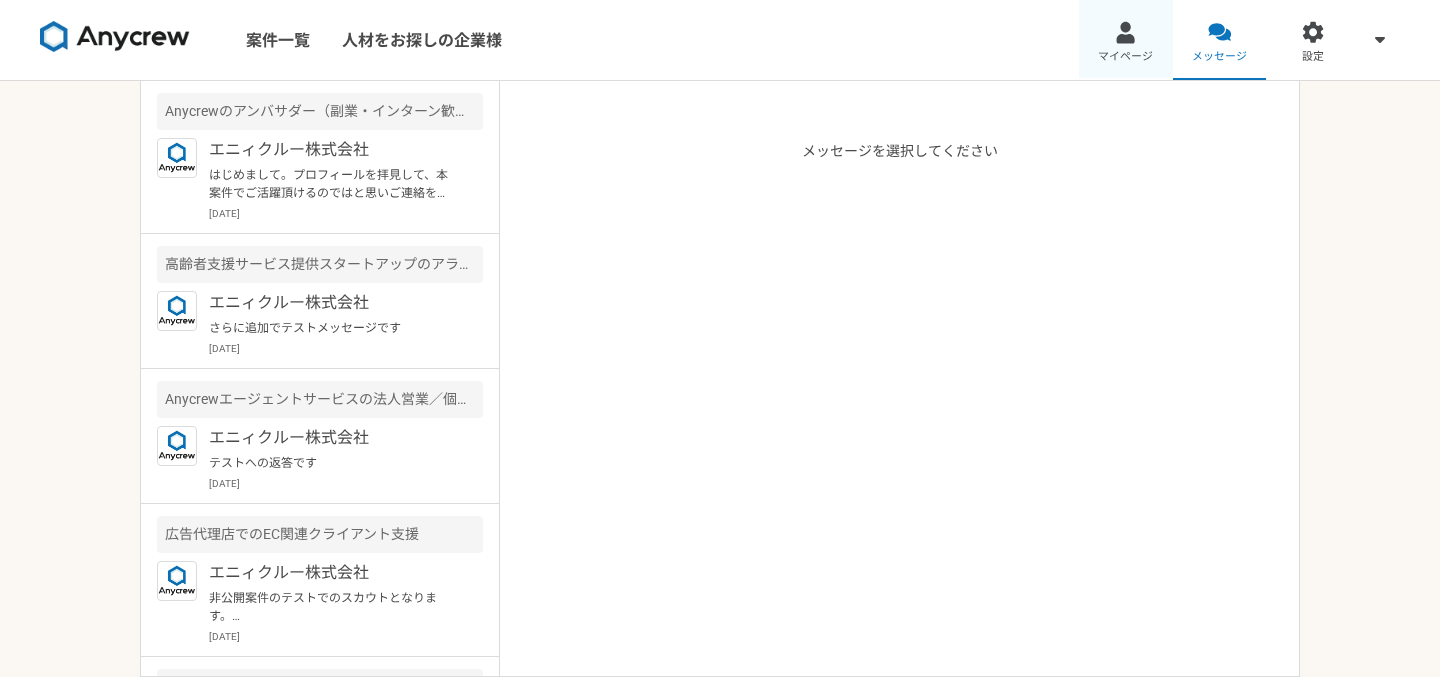 click on "マイページ" at bounding box center (1125, 57) 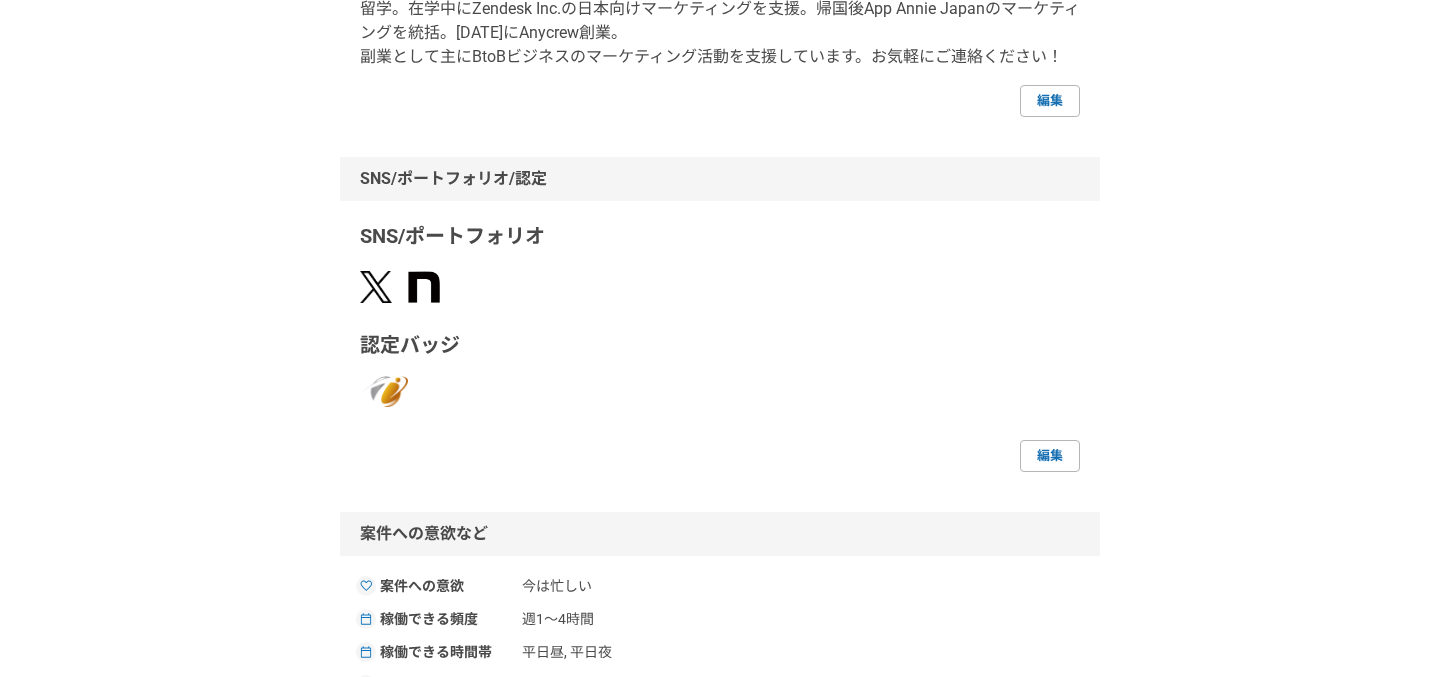 scroll, scrollTop: 0, scrollLeft: 0, axis: both 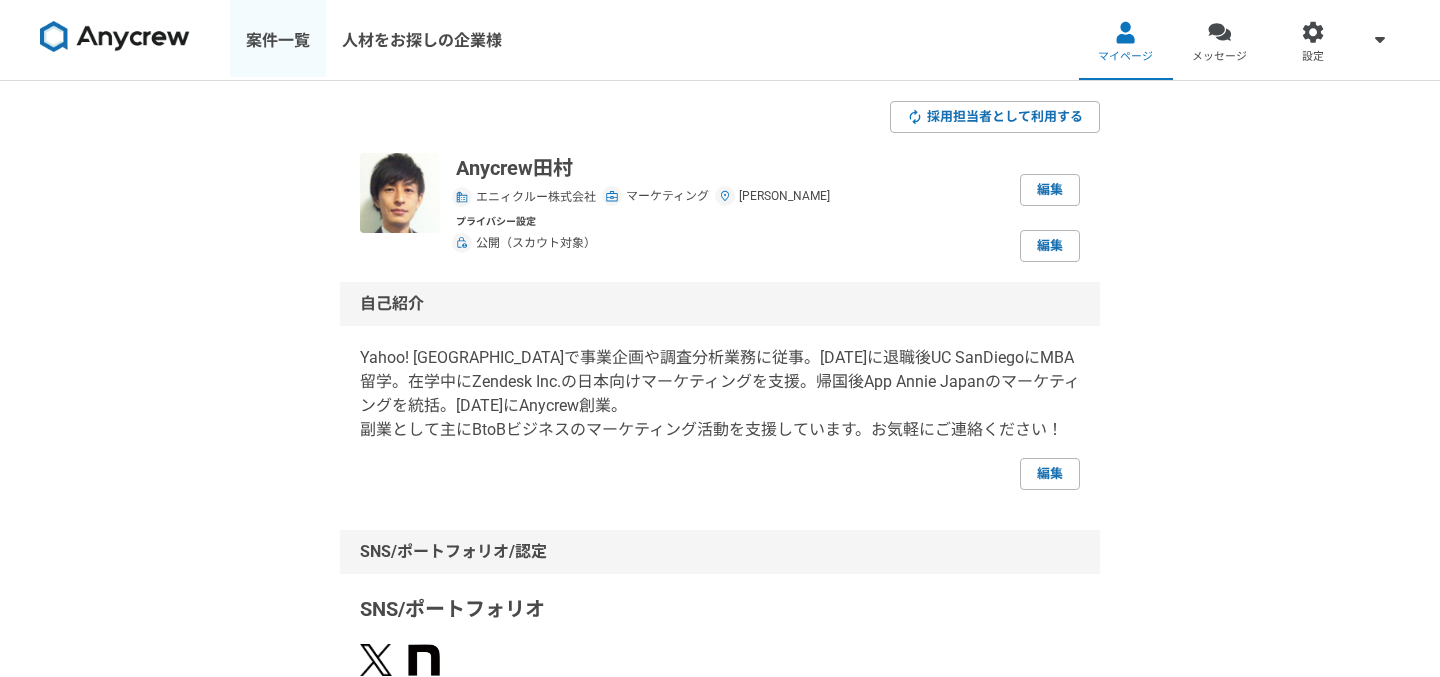 click on "案件一覧" at bounding box center [278, 40] 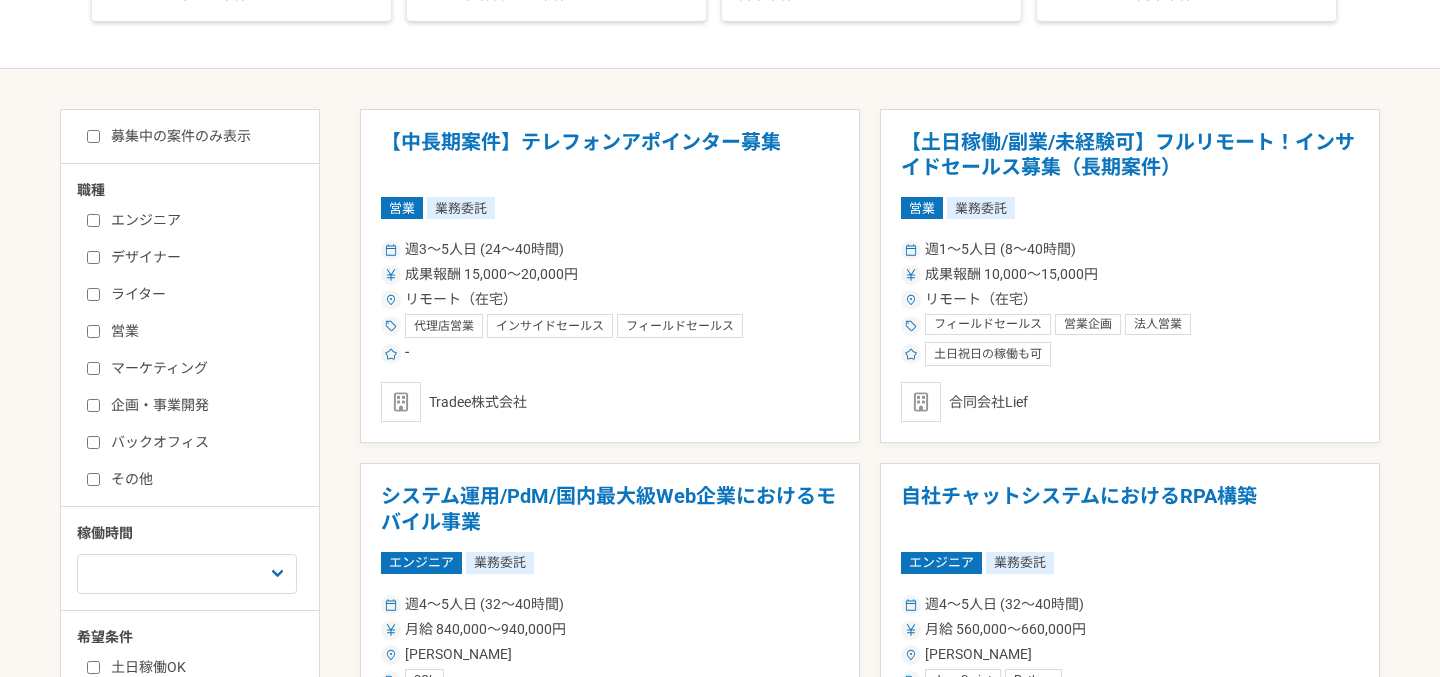 scroll, scrollTop: 0, scrollLeft: 0, axis: both 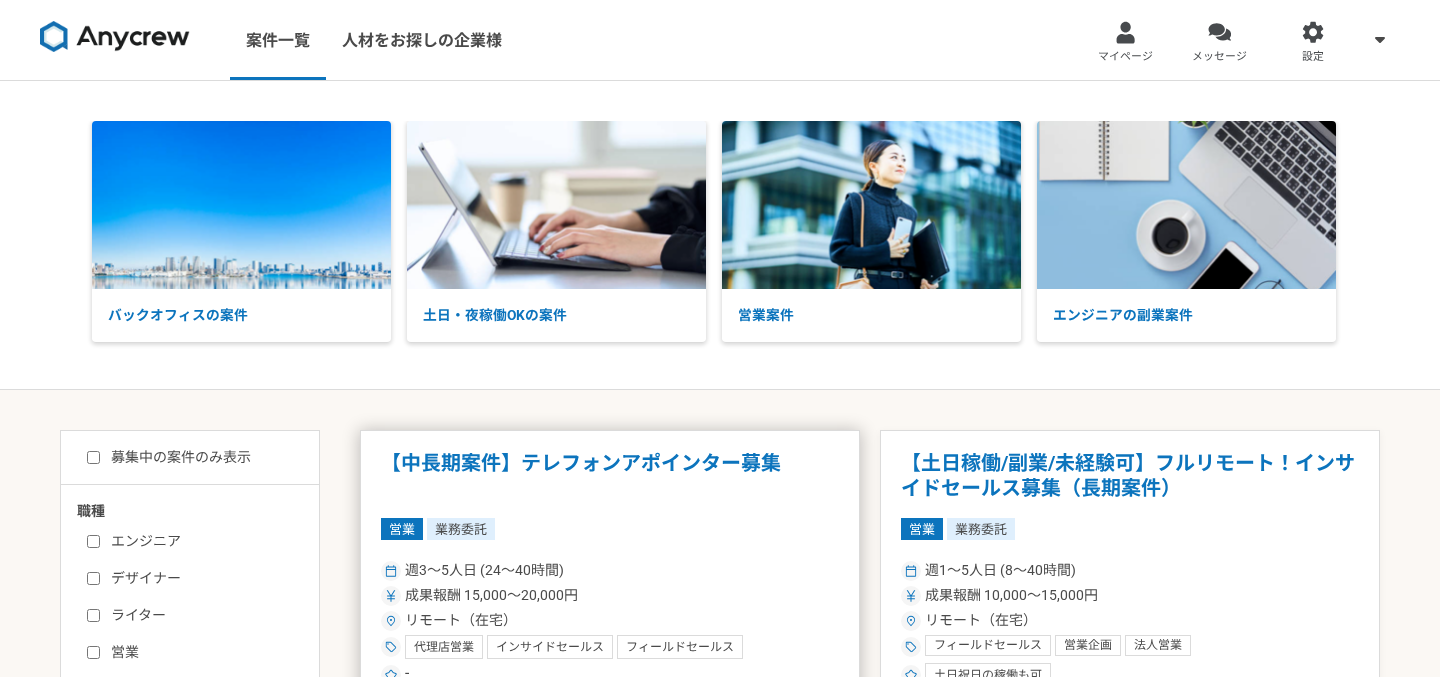 click on "【中長期案件】テレフォンアポインター募集" at bounding box center (610, 476) 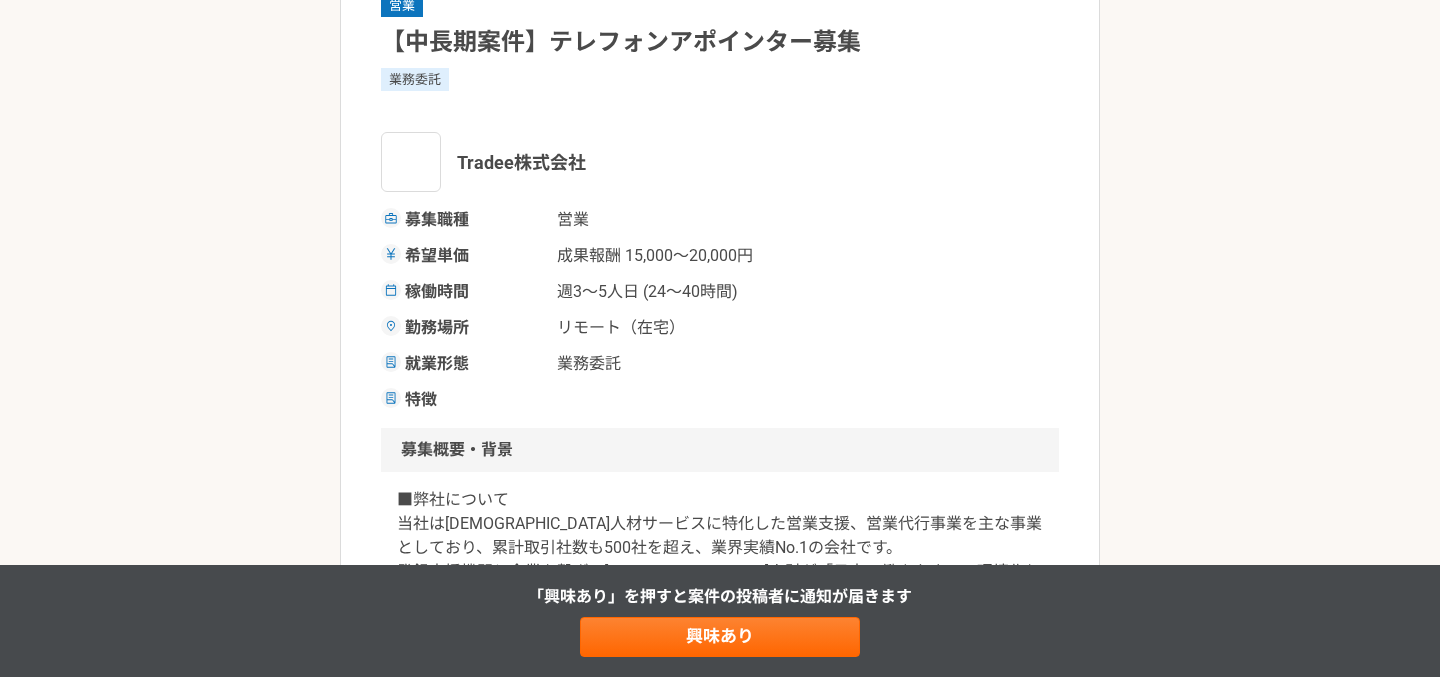 scroll, scrollTop: 0, scrollLeft: 0, axis: both 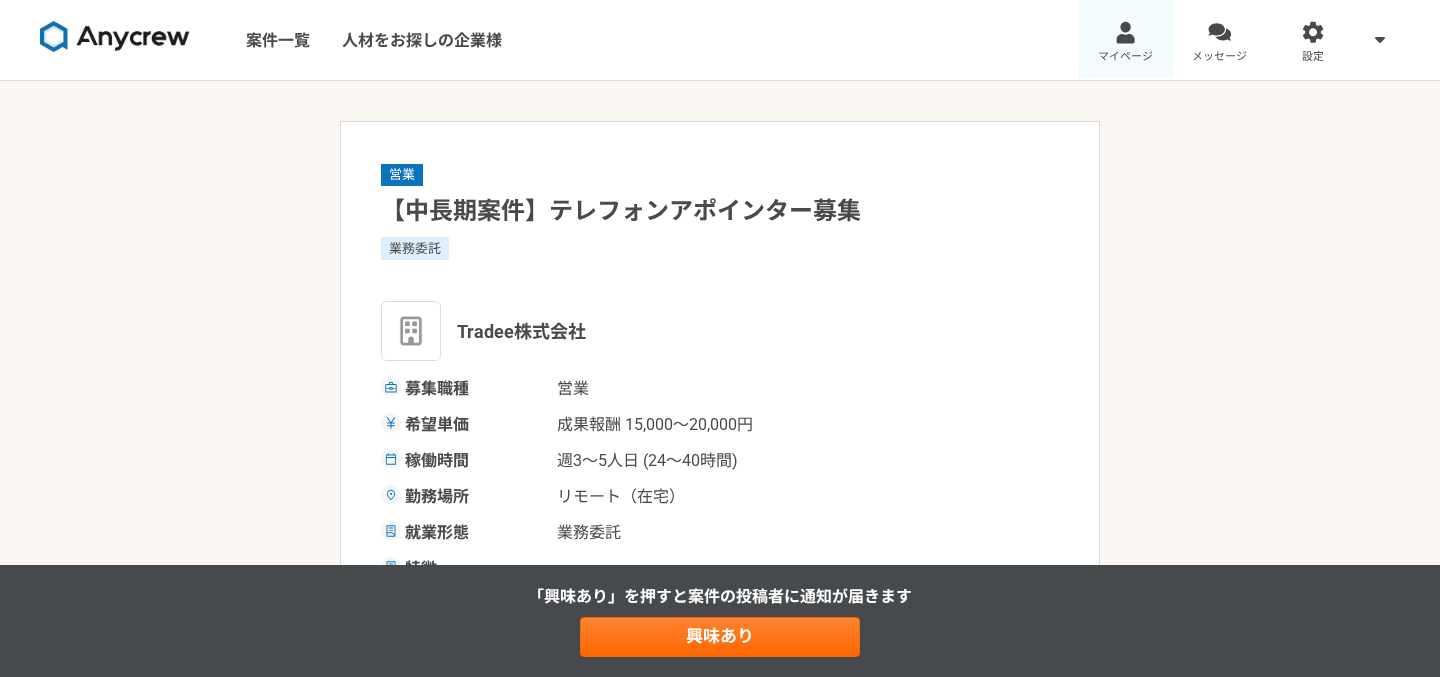 click on "マイページ" at bounding box center [1125, 57] 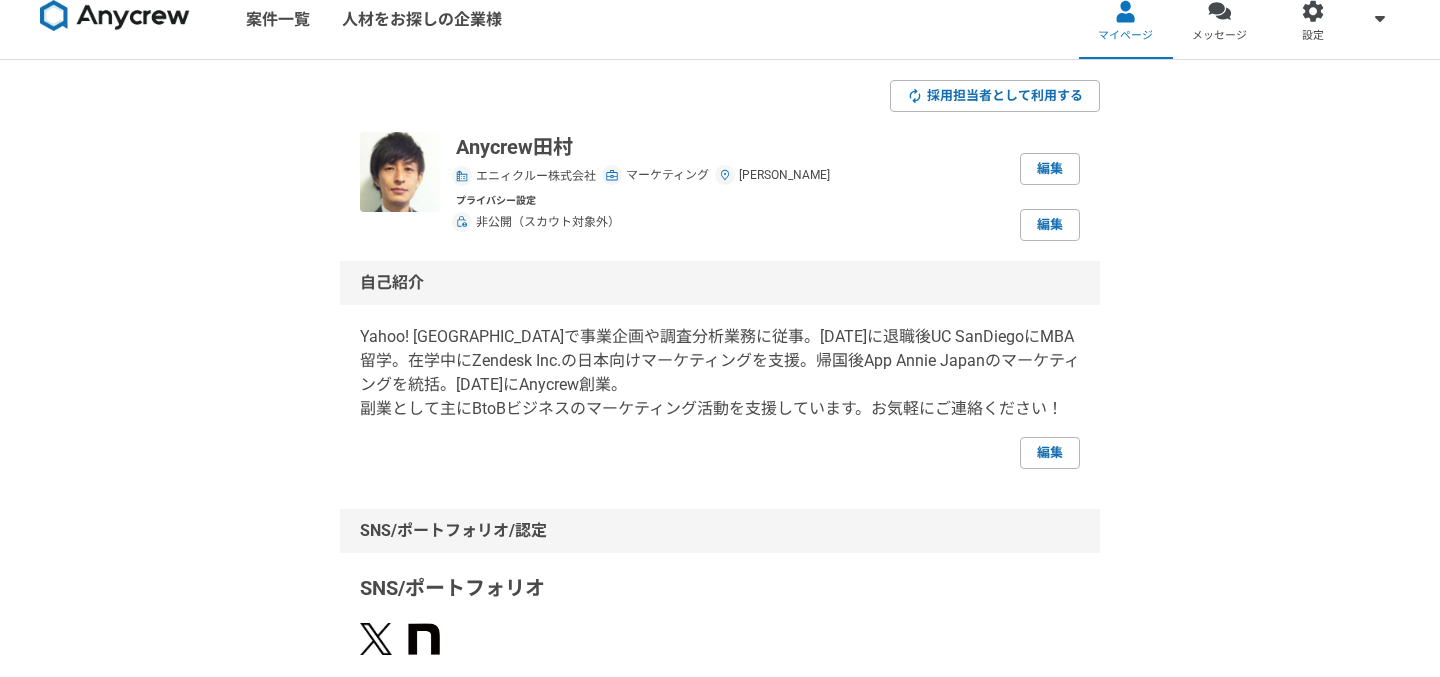 scroll, scrollTop: 0, scrollLeft: 0, axis: both 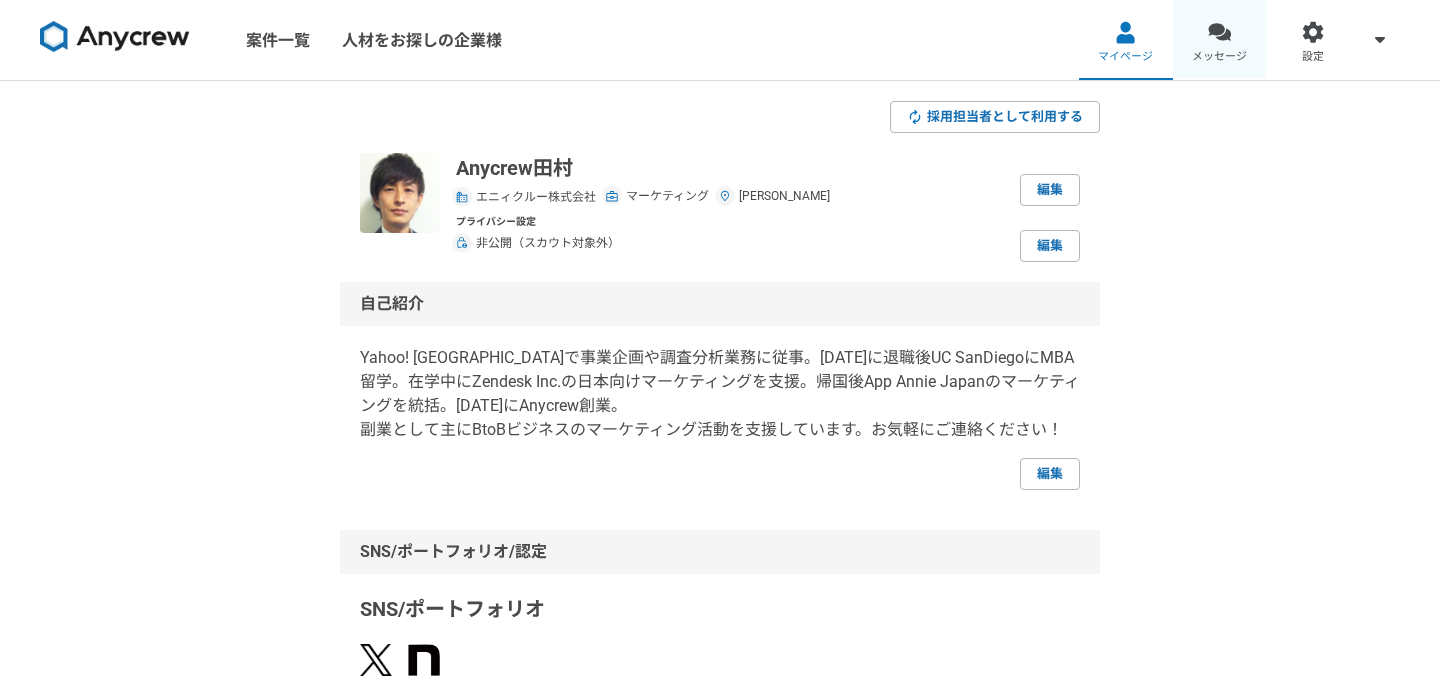 click on "メッセージ" at bounding box center [1219, 57] 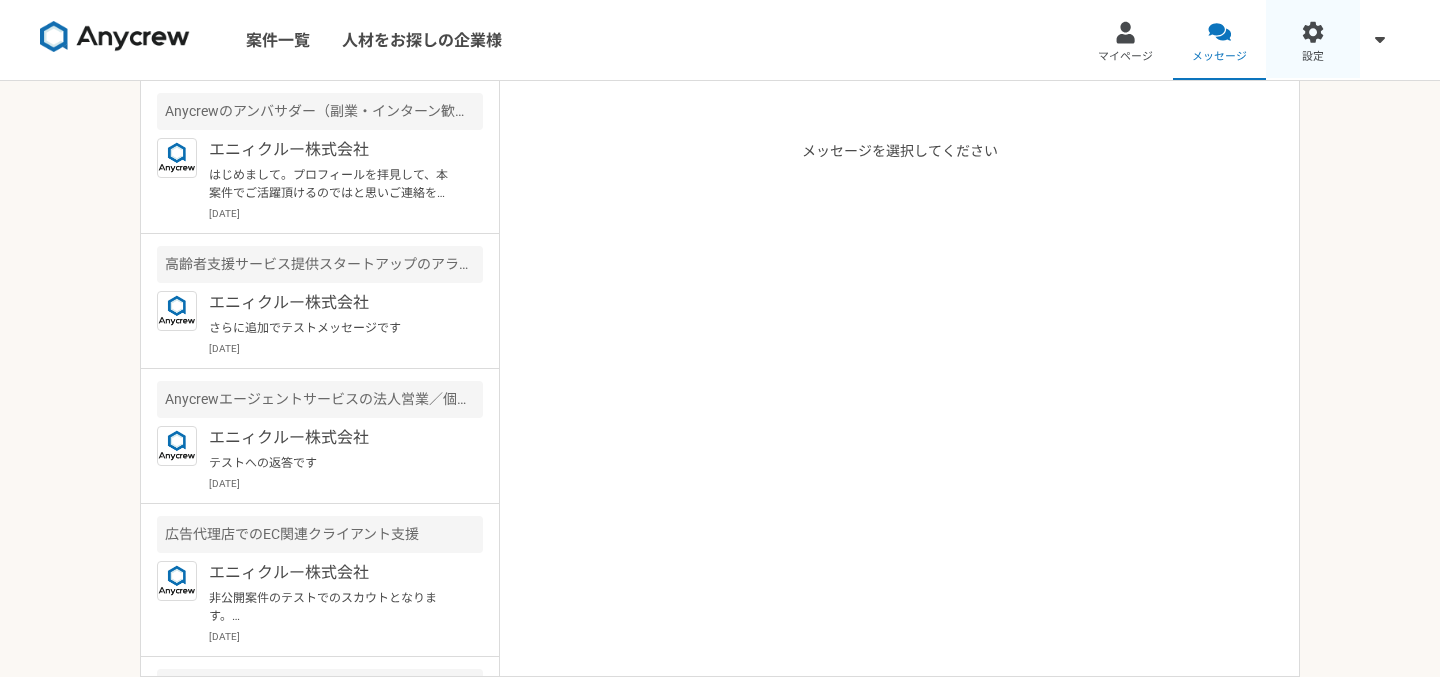 click on "設定" at bounding box center (1313, 57) 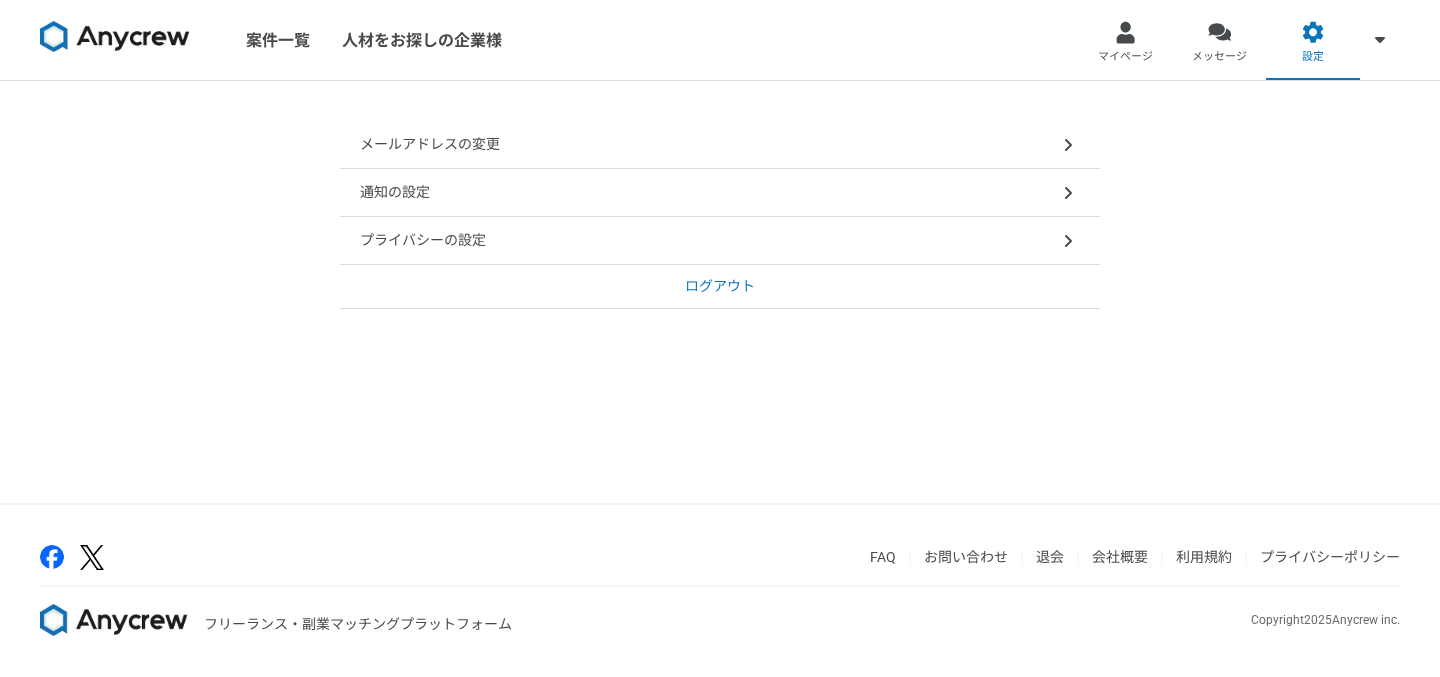 click on "通知の設定" at bounding box center [720, 193] 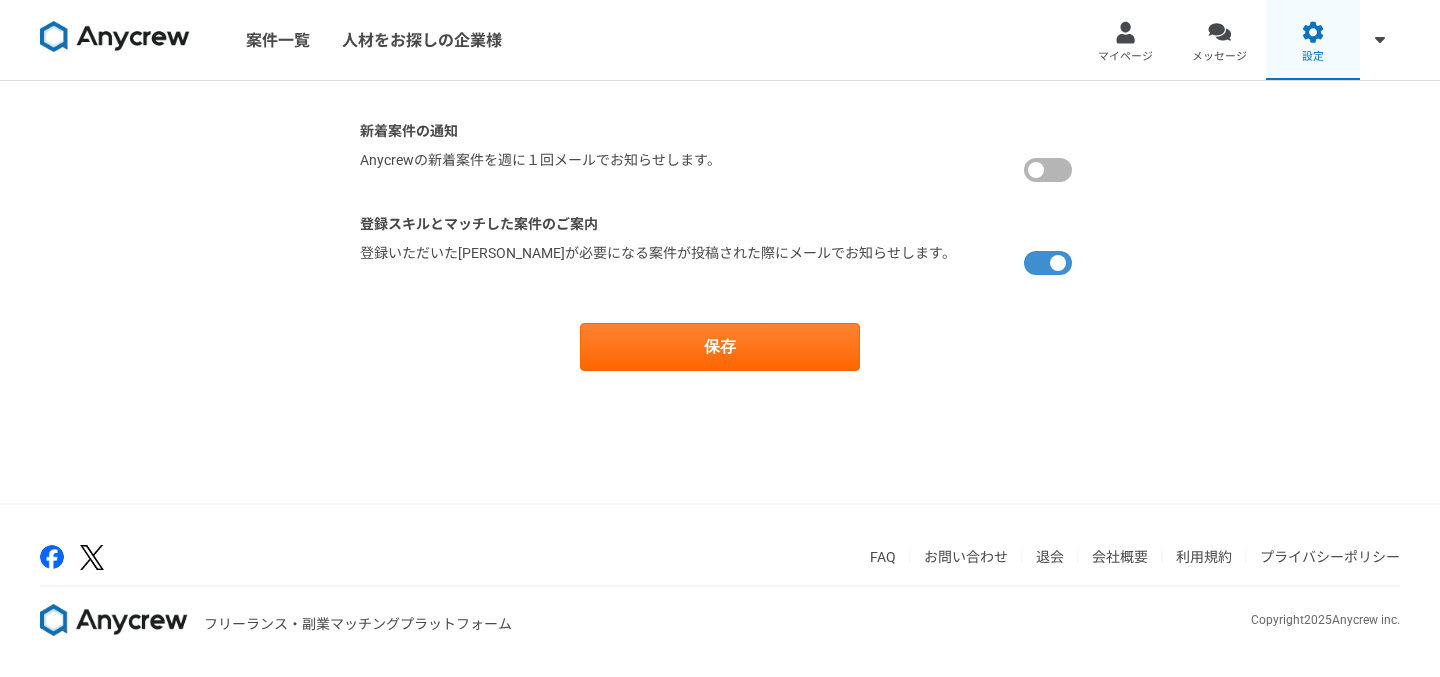 click at bounding box center (1313, 32) 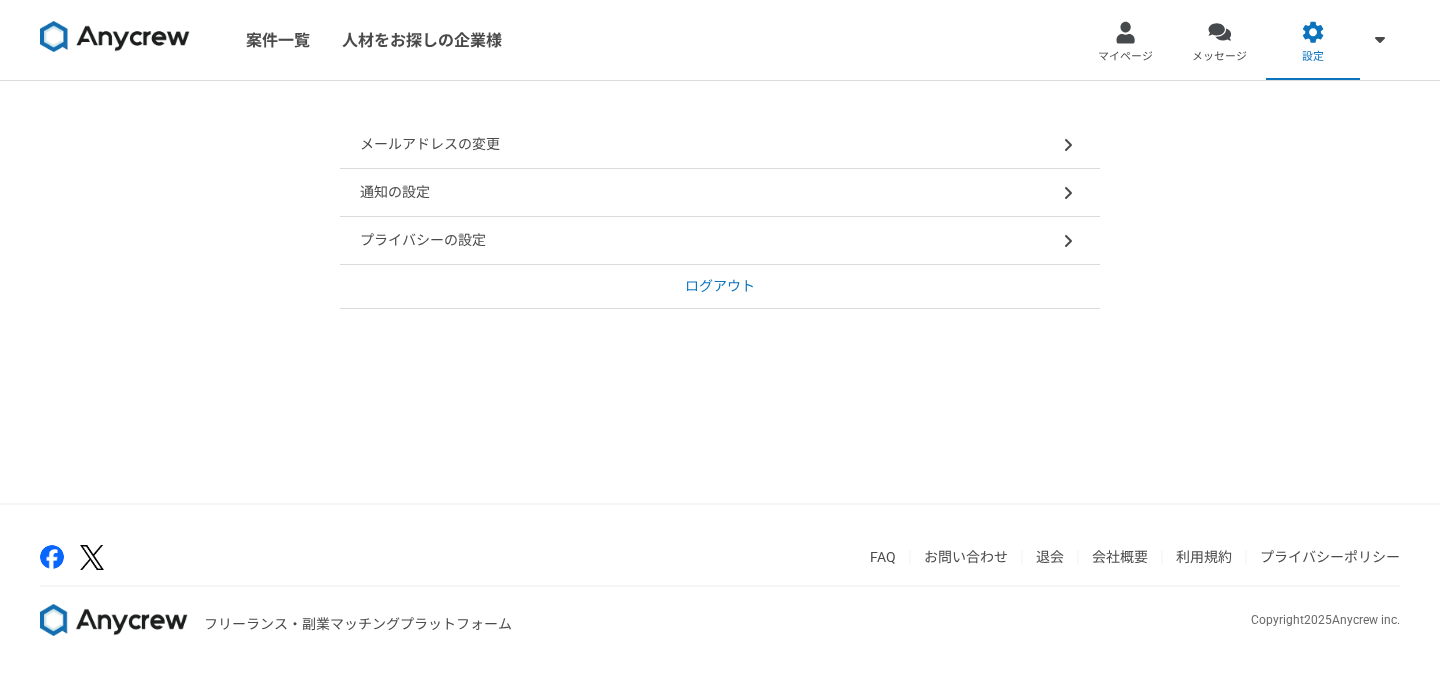 click 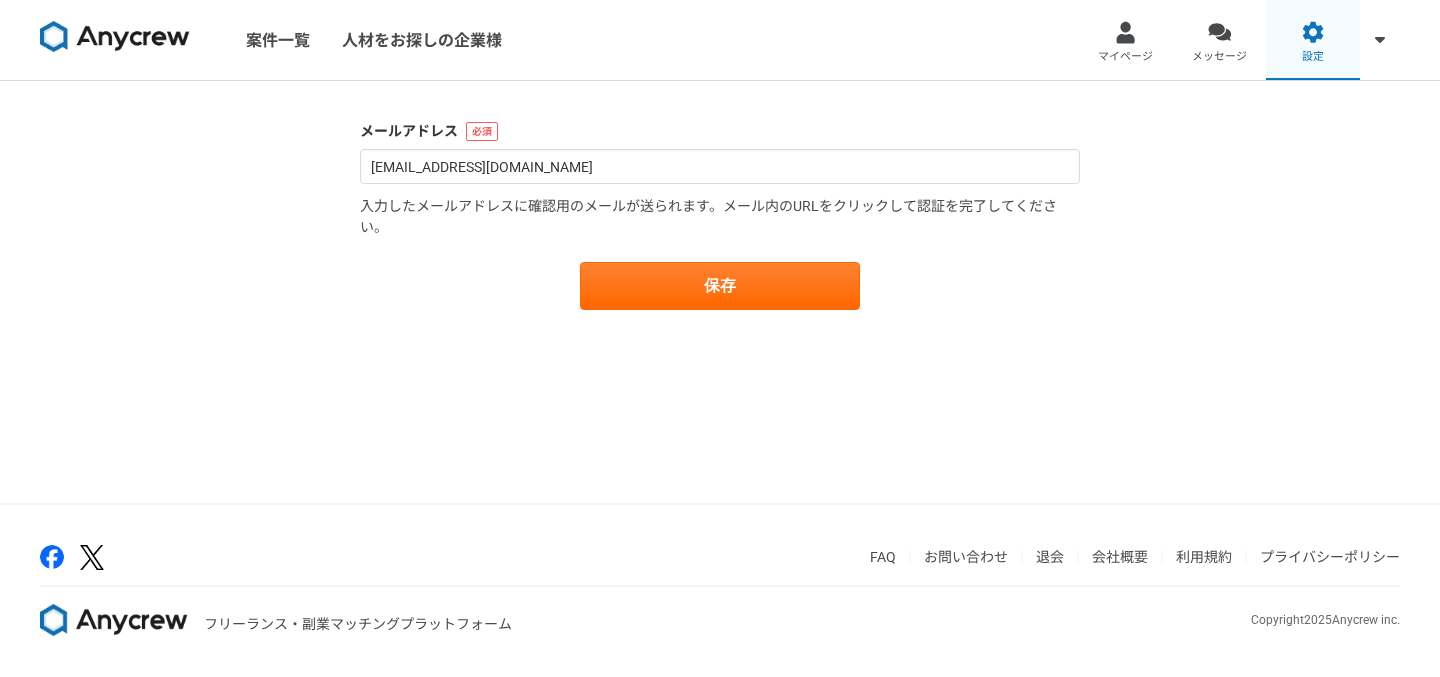 click on "設定" at bounding box center (1313, 40) 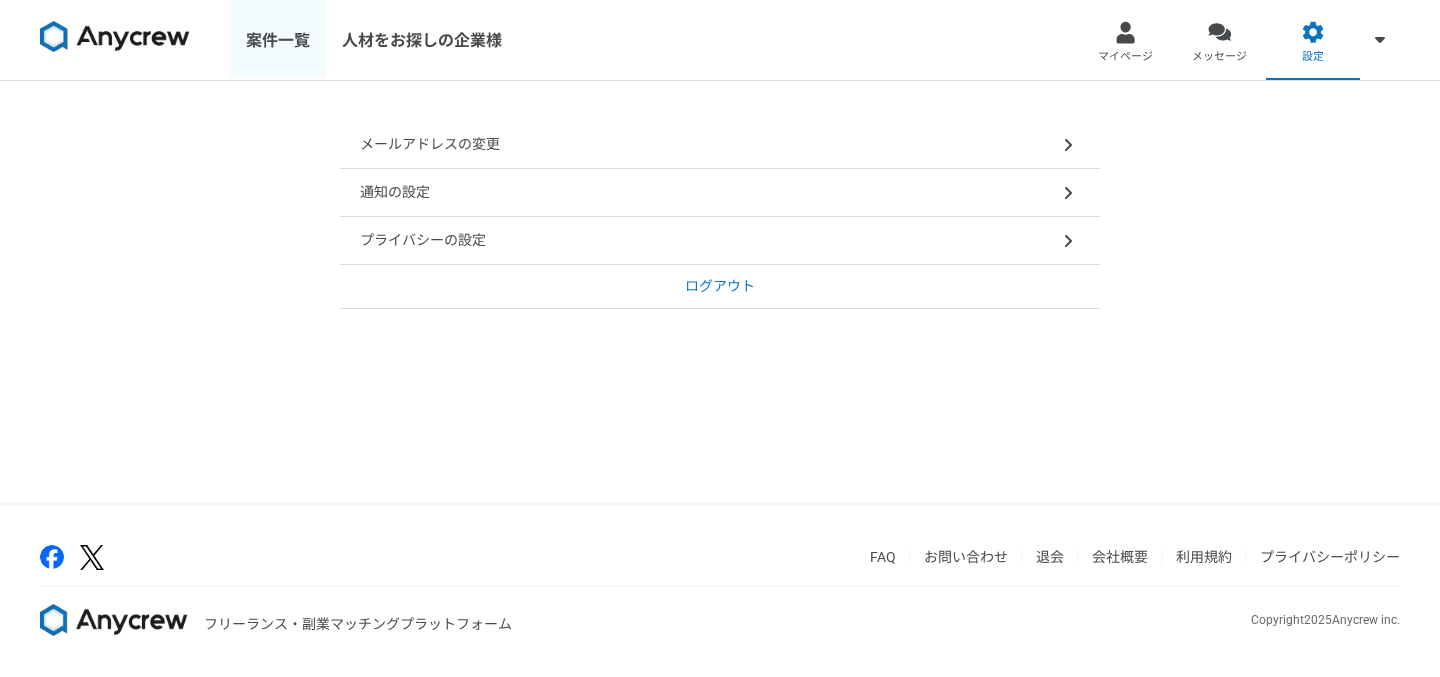 click on "案件一覧" at bounding box center [278, 40] 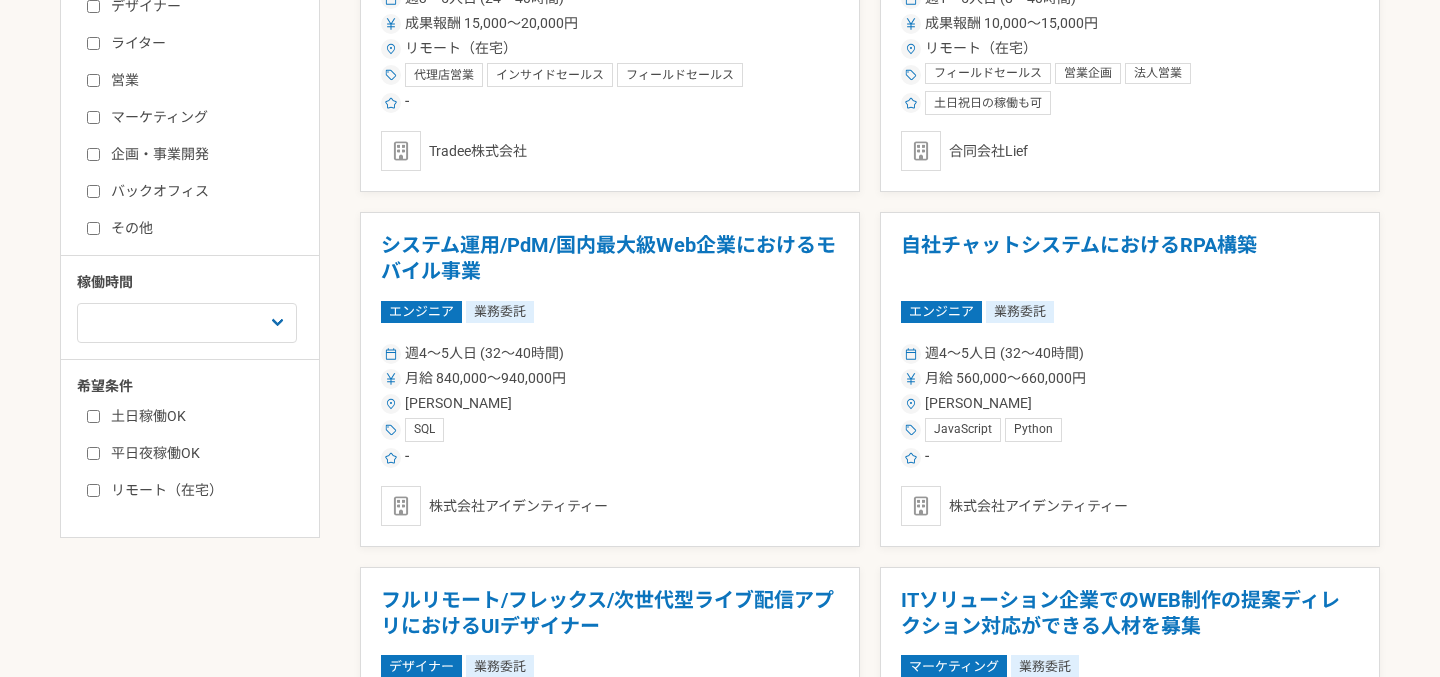 scroll, scrollTop: 628, scrollLeft: 0, axis: vertical 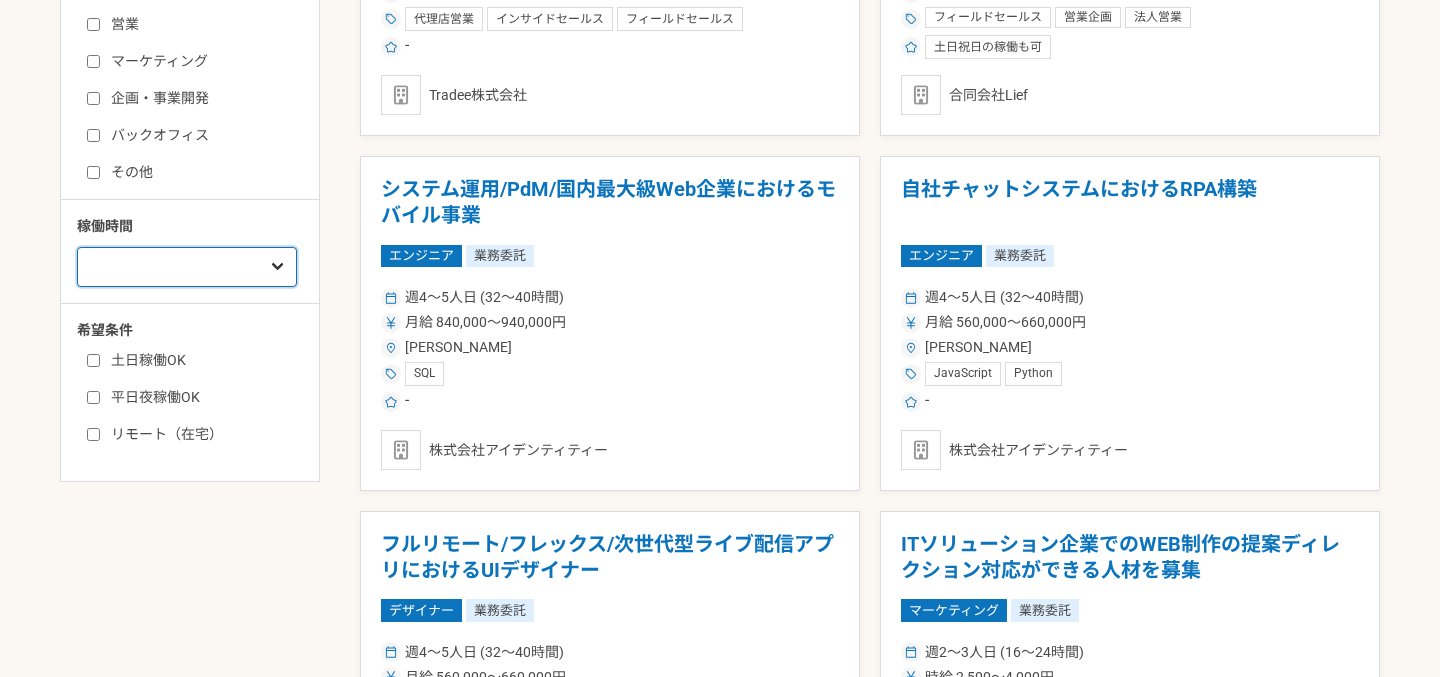 click on "週1人日（8時間）以下 週2人日（16時間）以下 週3人日（24時間）以下 週4人日（32時間）以下 週5人日（40時間）以下" at bounding box center [187, 267] 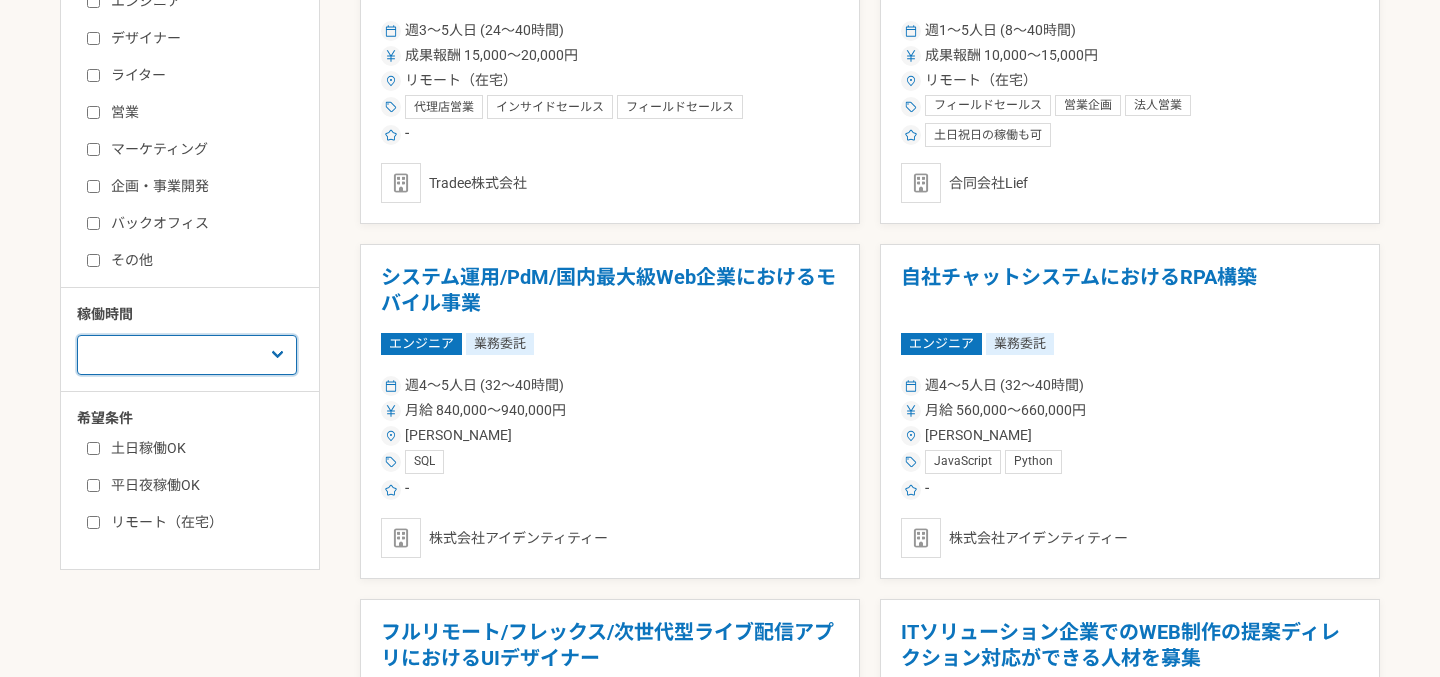 scroll, scrollTop: 542, scrollLeft: 0, axis: vertical 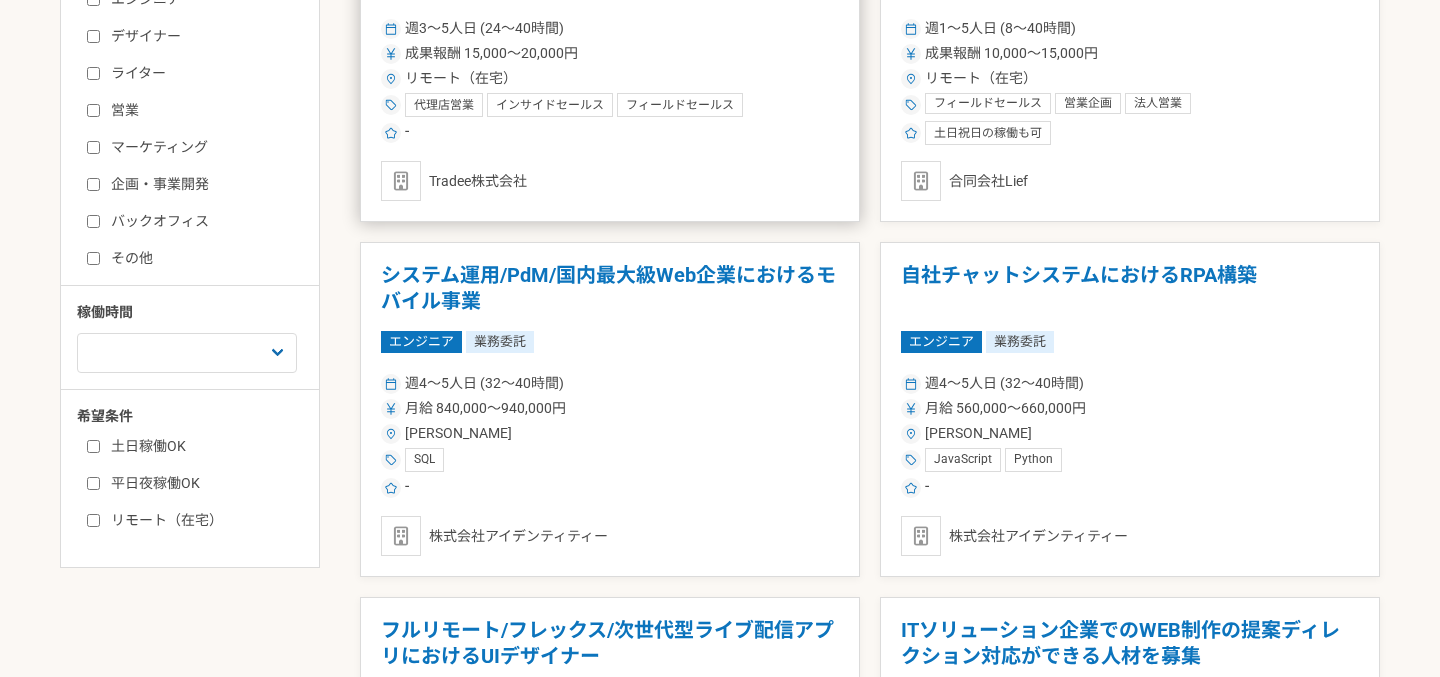 click on "Tradee株式会社" at bounding box center [610, 181] 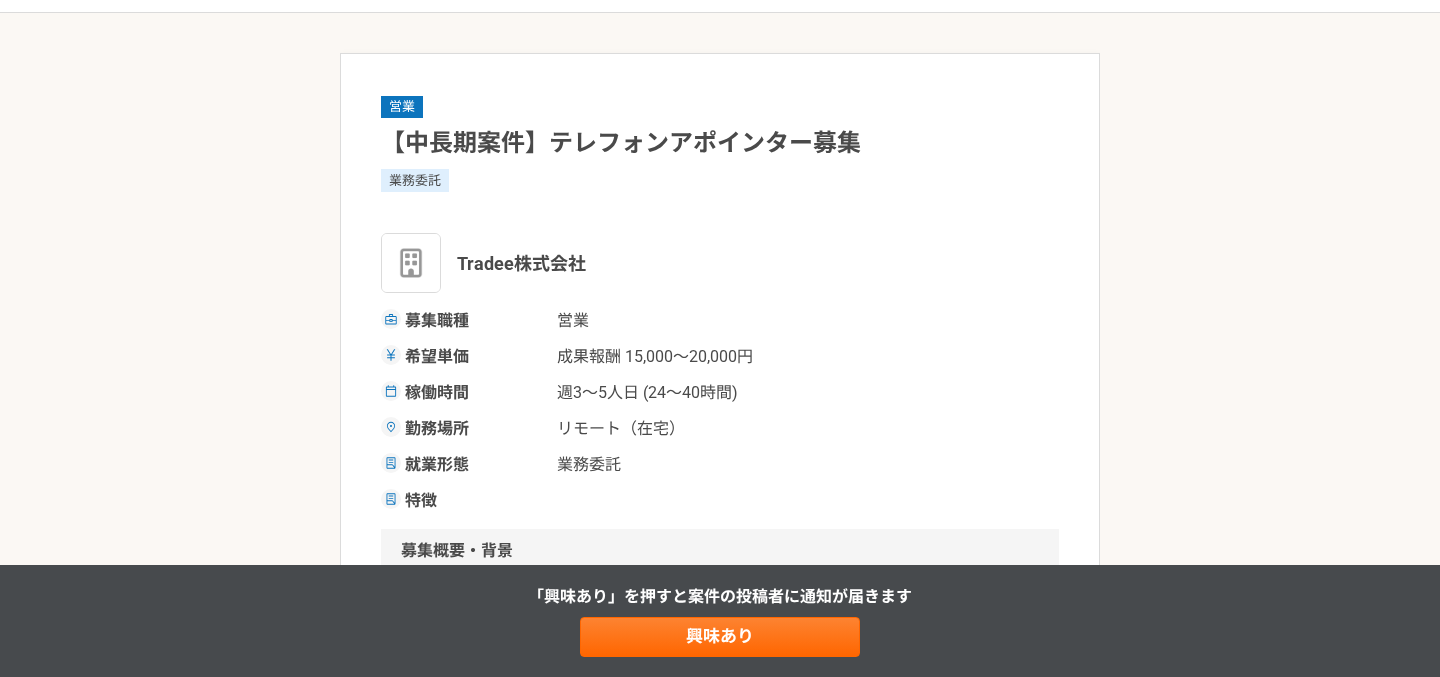 scroll, scrollTop: 0, scrollLeft: 0, axis: both 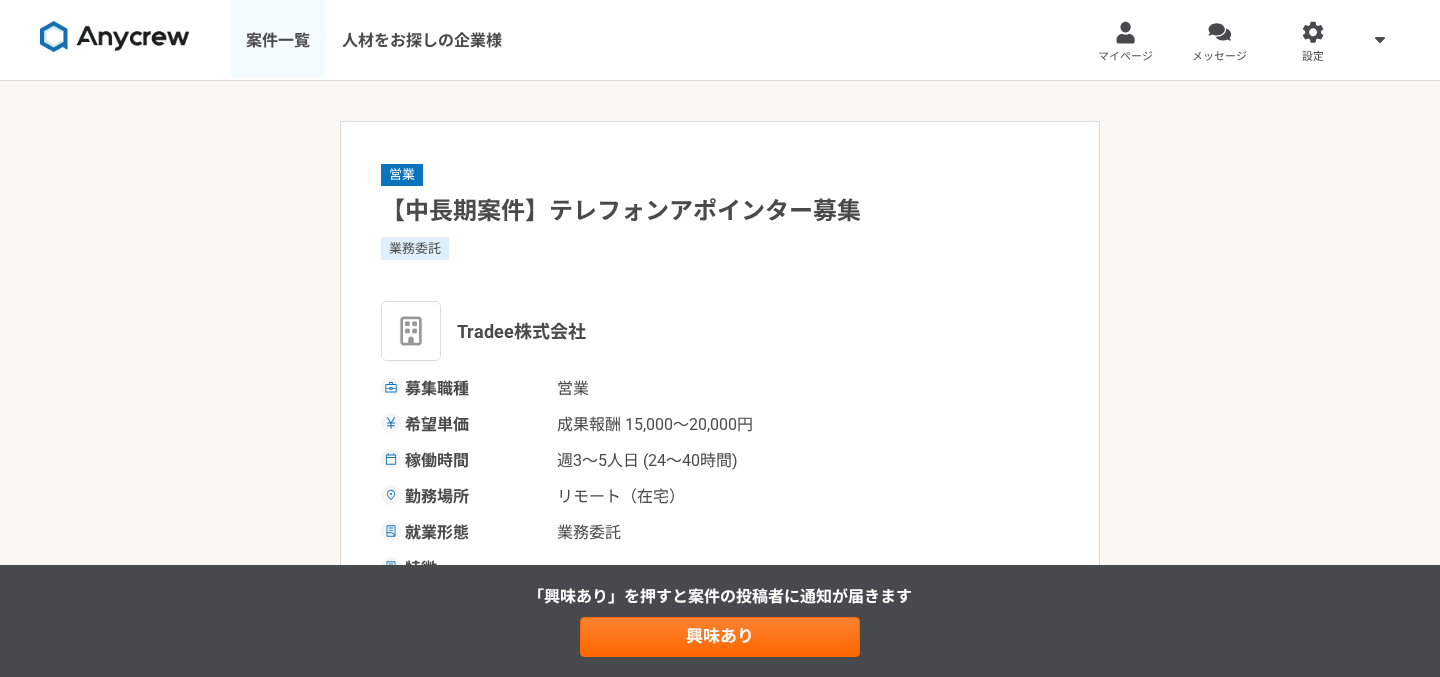 click on "案件一覧" at bounding box center (278, 40) 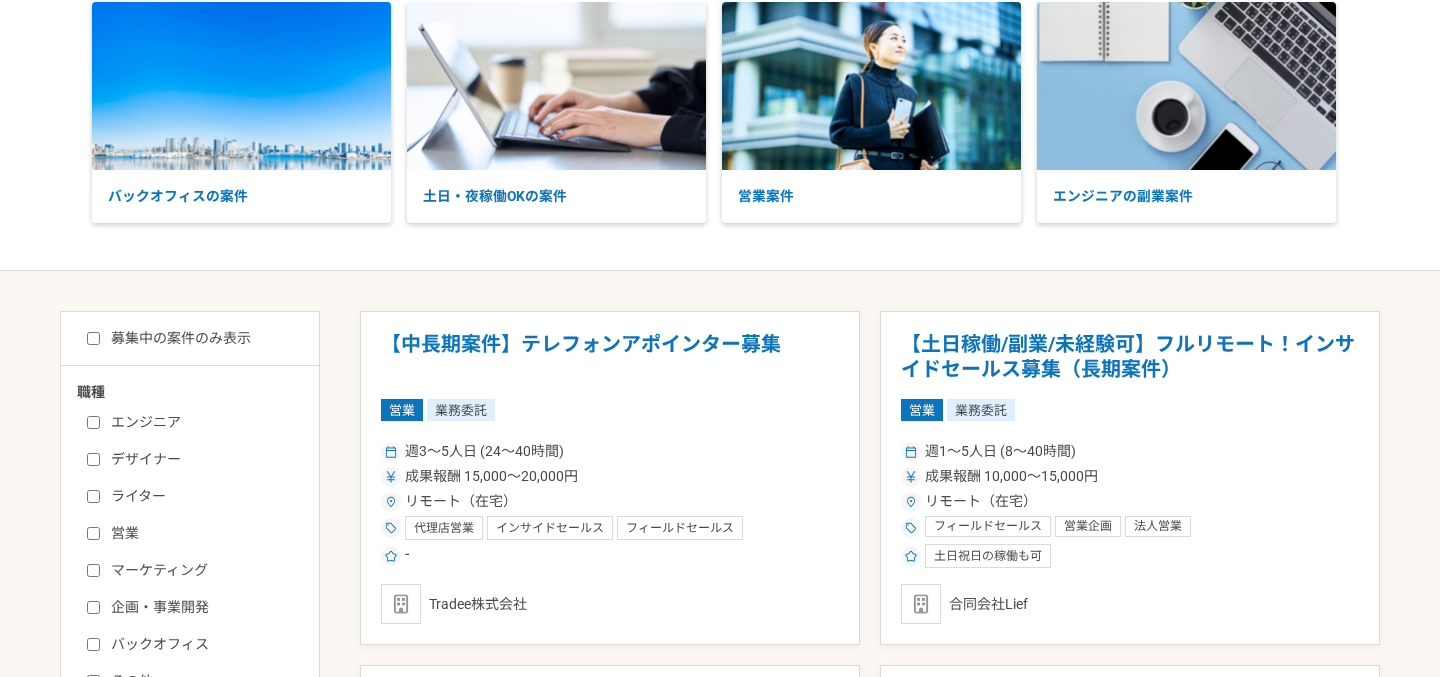 scroll, scrollTop: 0, scrollLeft: 0, axis: both 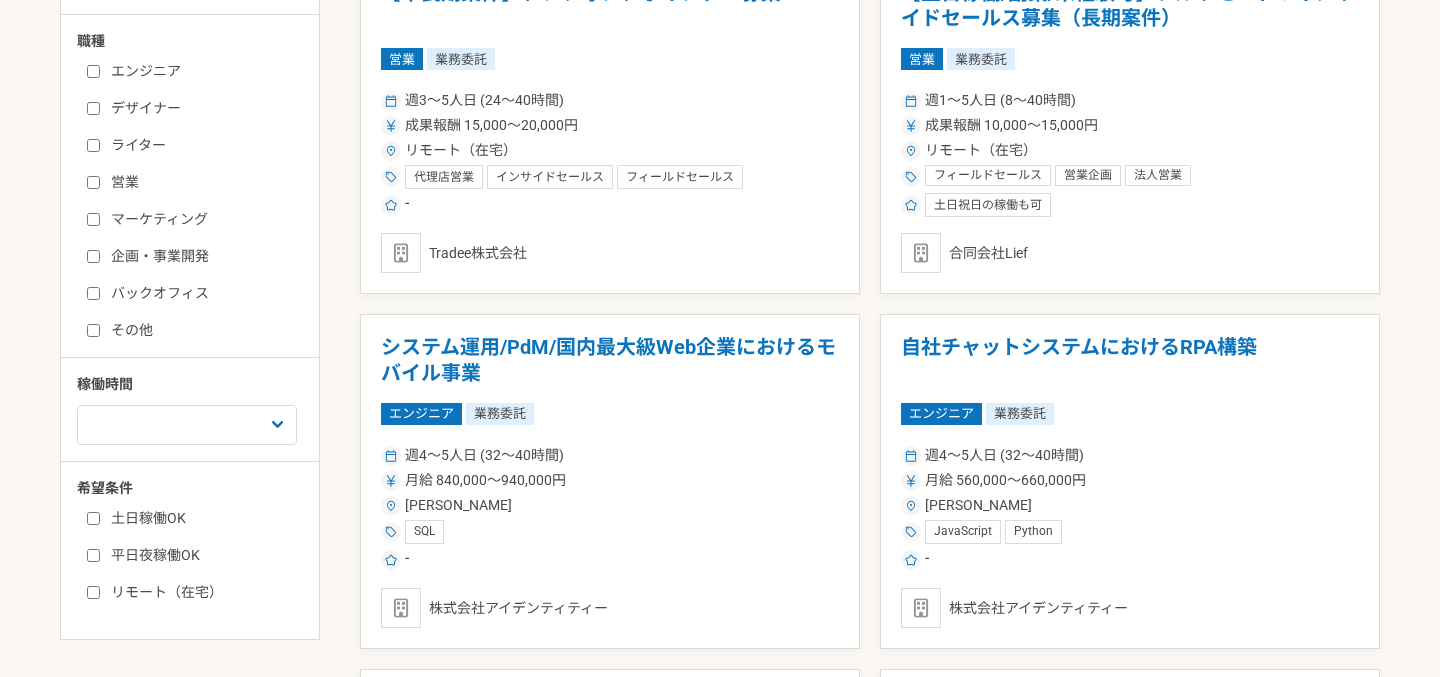 click on "リモート（在宅）" at bounding box center (202, 592) 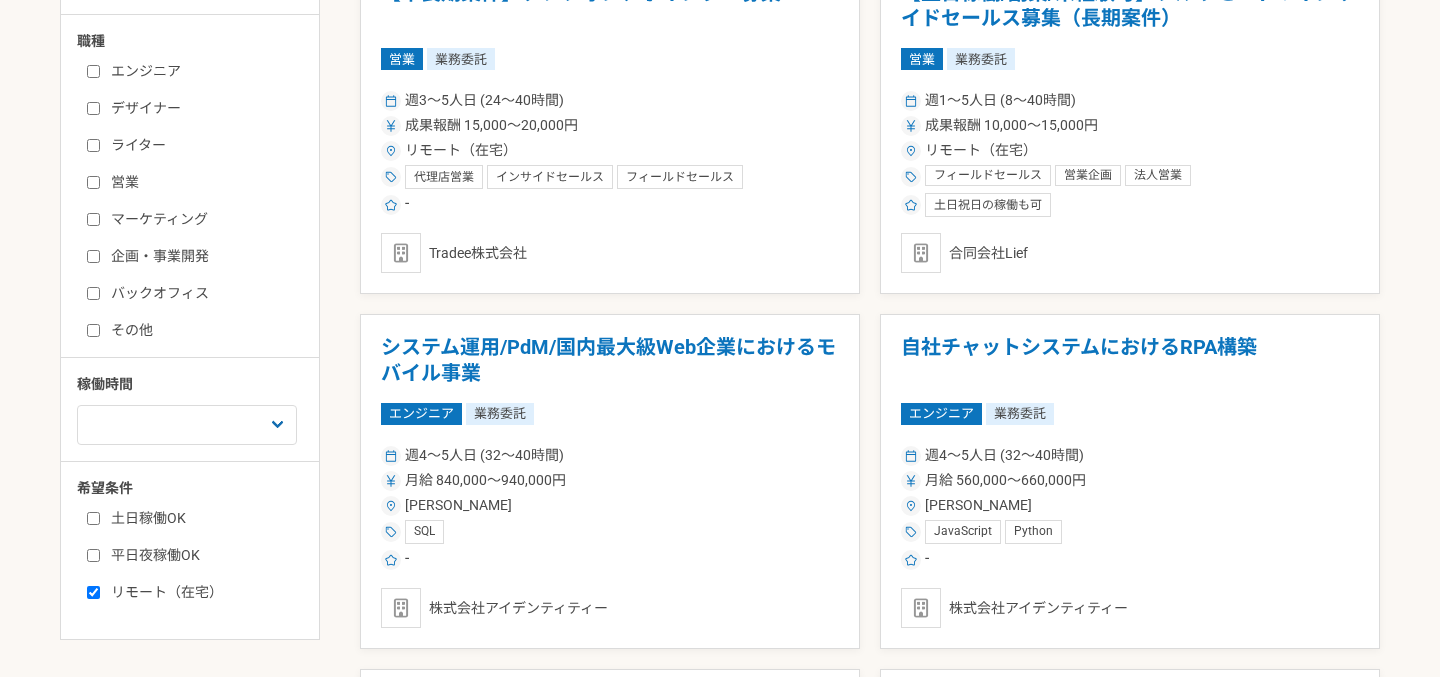 checkbox on "true" 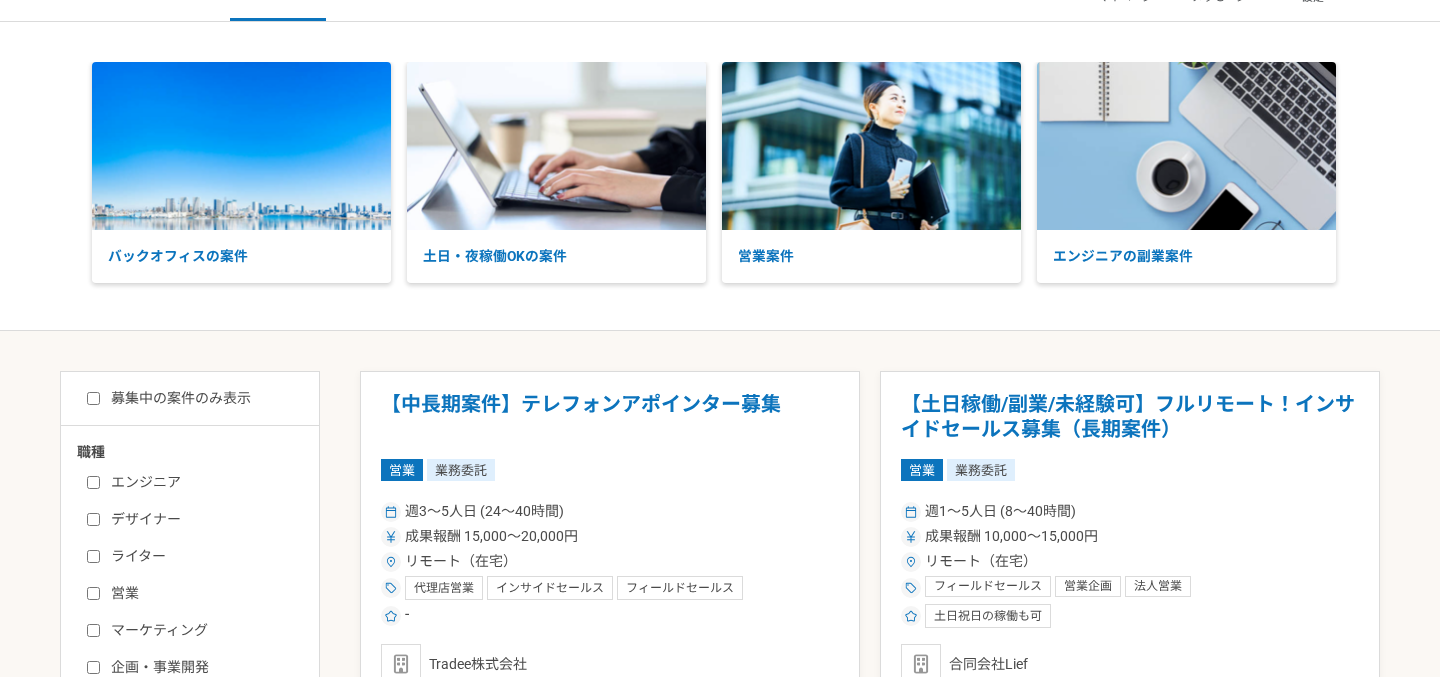 scroll, scrollTop: 0, scrollLeft: 0, axis: both 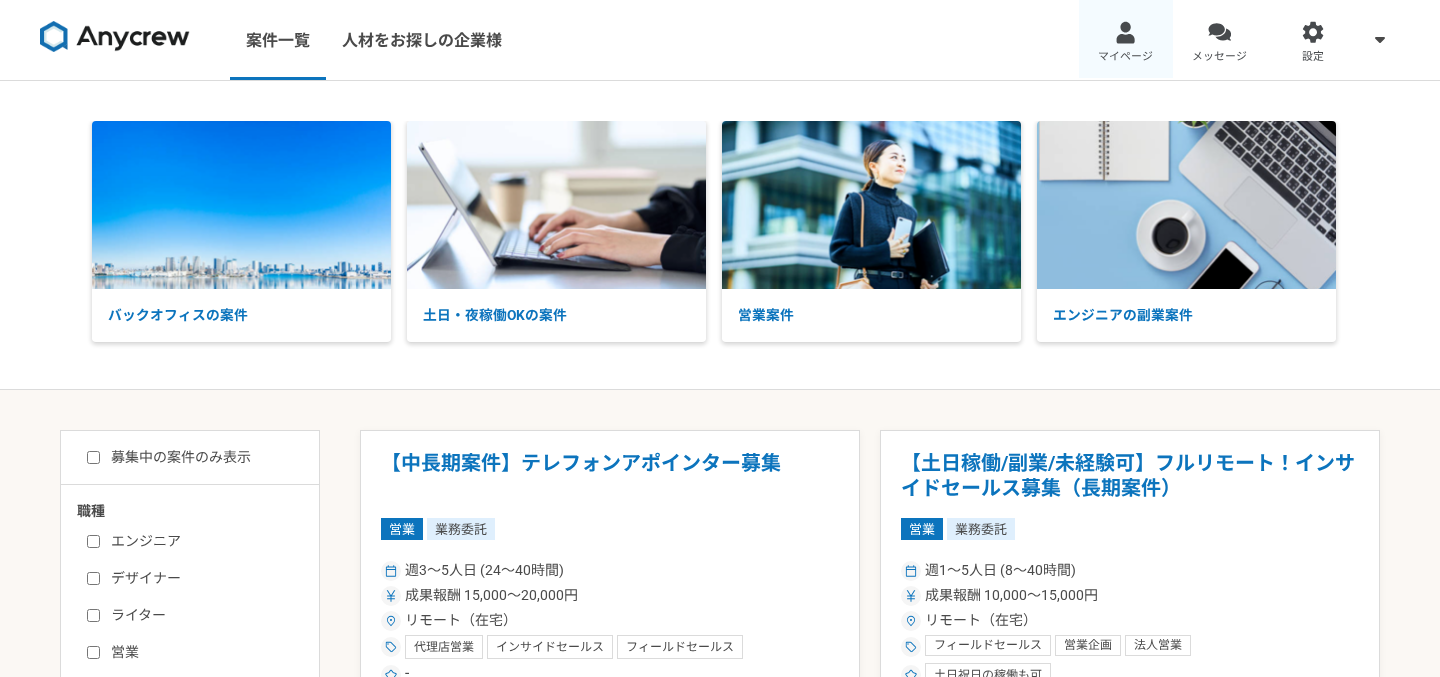 click on "マイページ" at bounding box center (1125, 57) 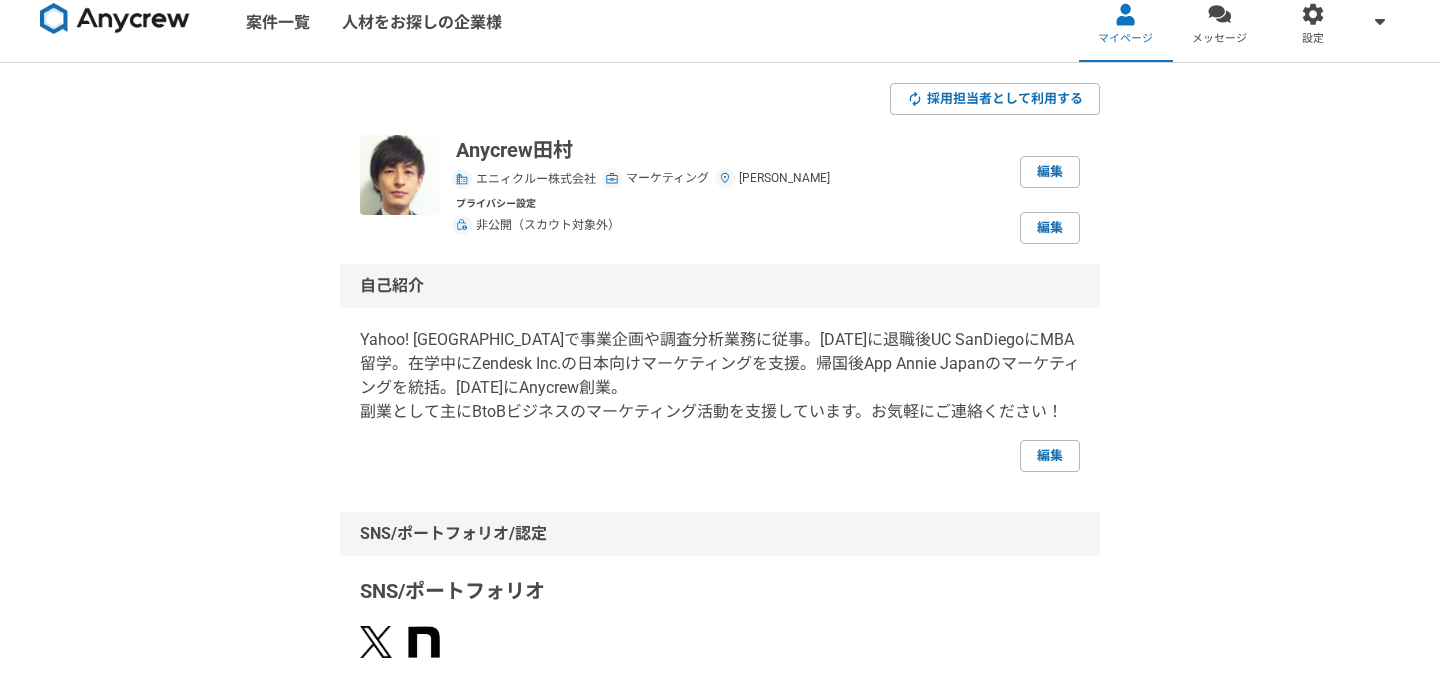 scroll, scrollTop: 0, scrollLeft: 0, axis: both 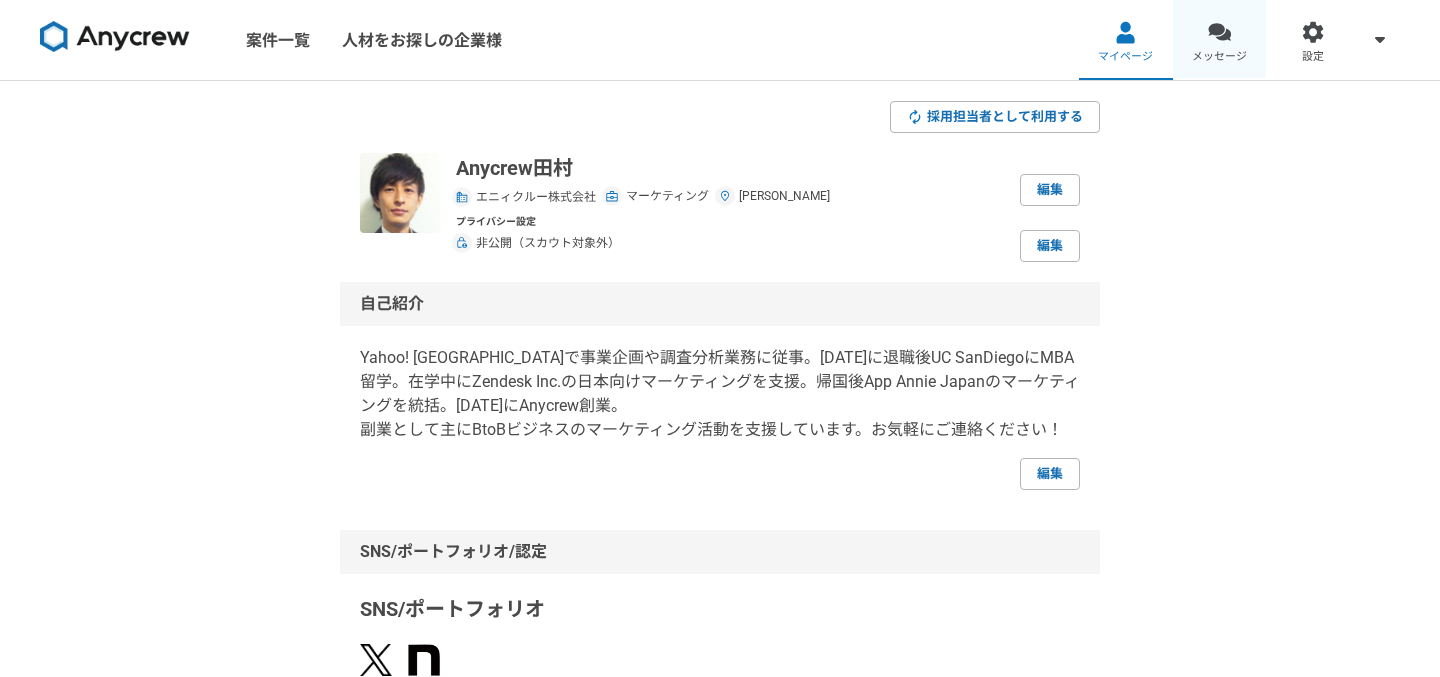 click on "メッセージ" at bounding box center (1220, 40) 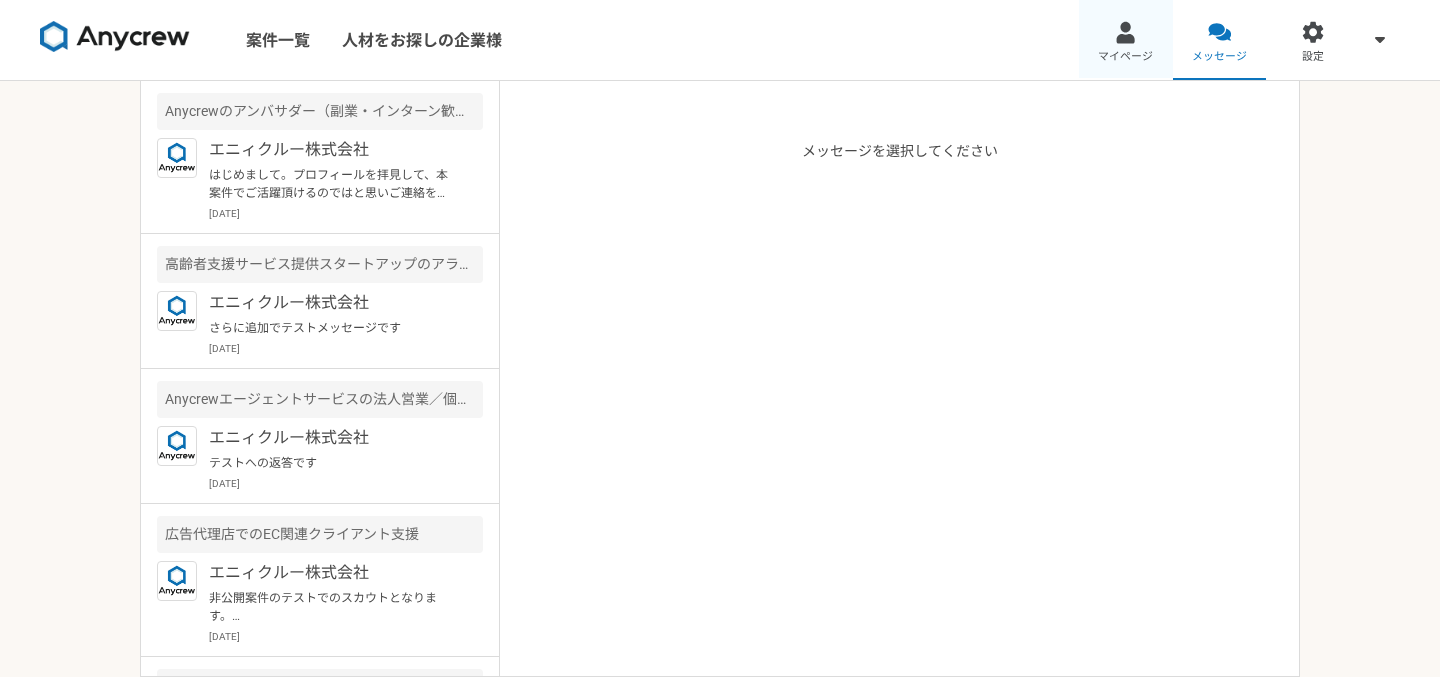 click on "マイページ" at bounding box center [1125, 57] 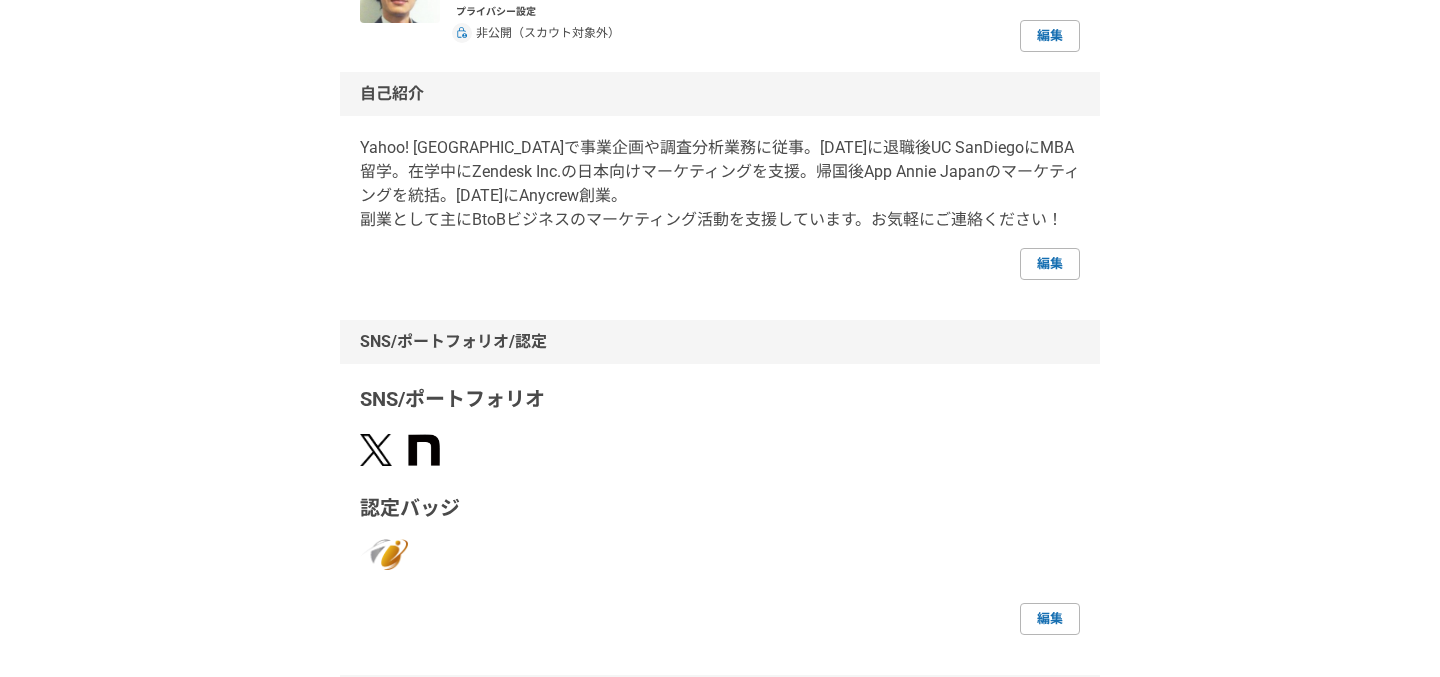 scroll, scrollTop: 0, scrollLeft: 0, axis: both 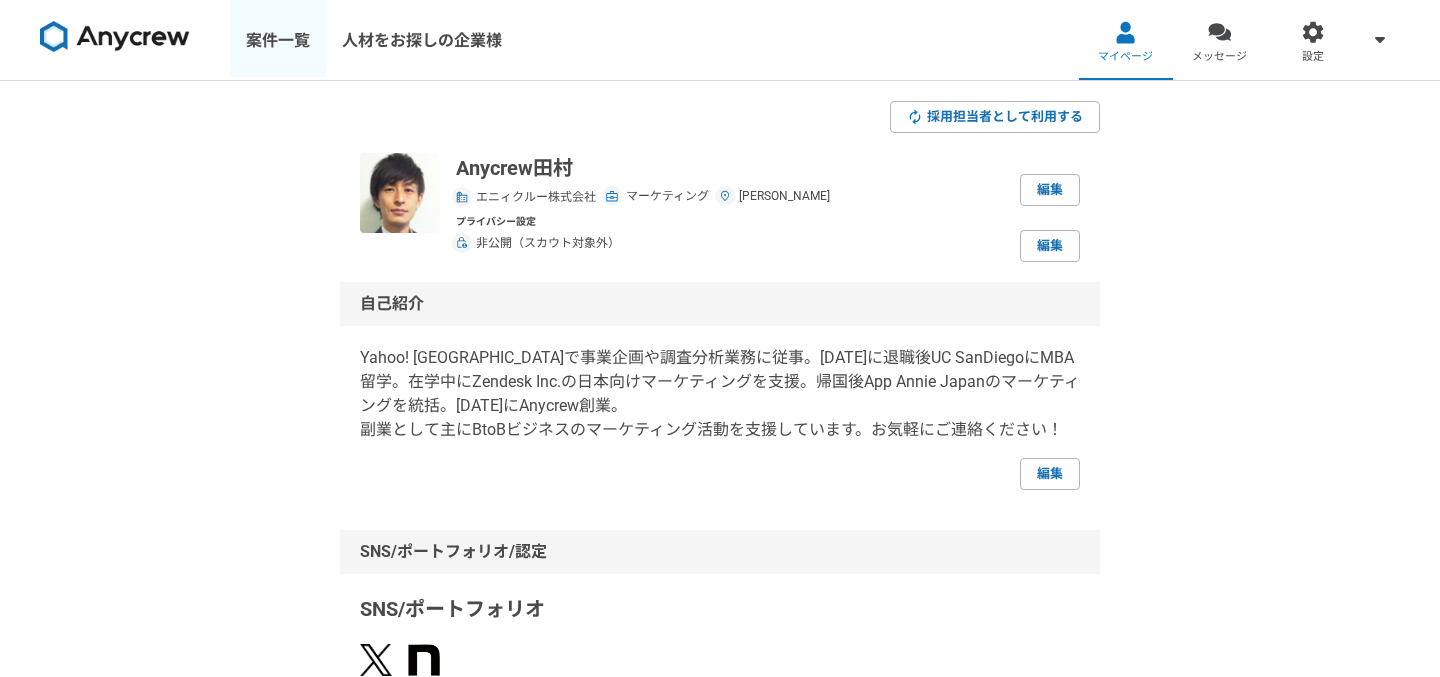 click on "案件一覧" at bounding box center [278, 40] 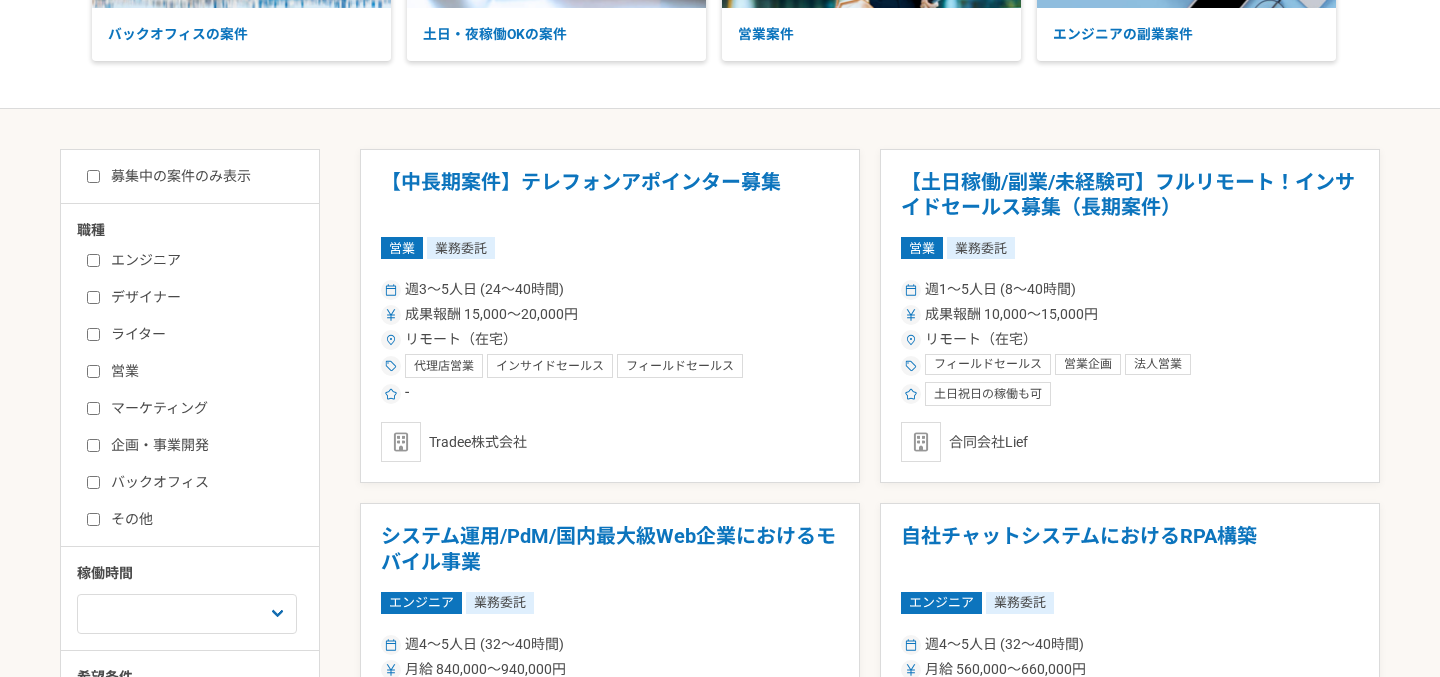 scroll, scrollTop: 285, scrollLeft: 0, axis: vertical 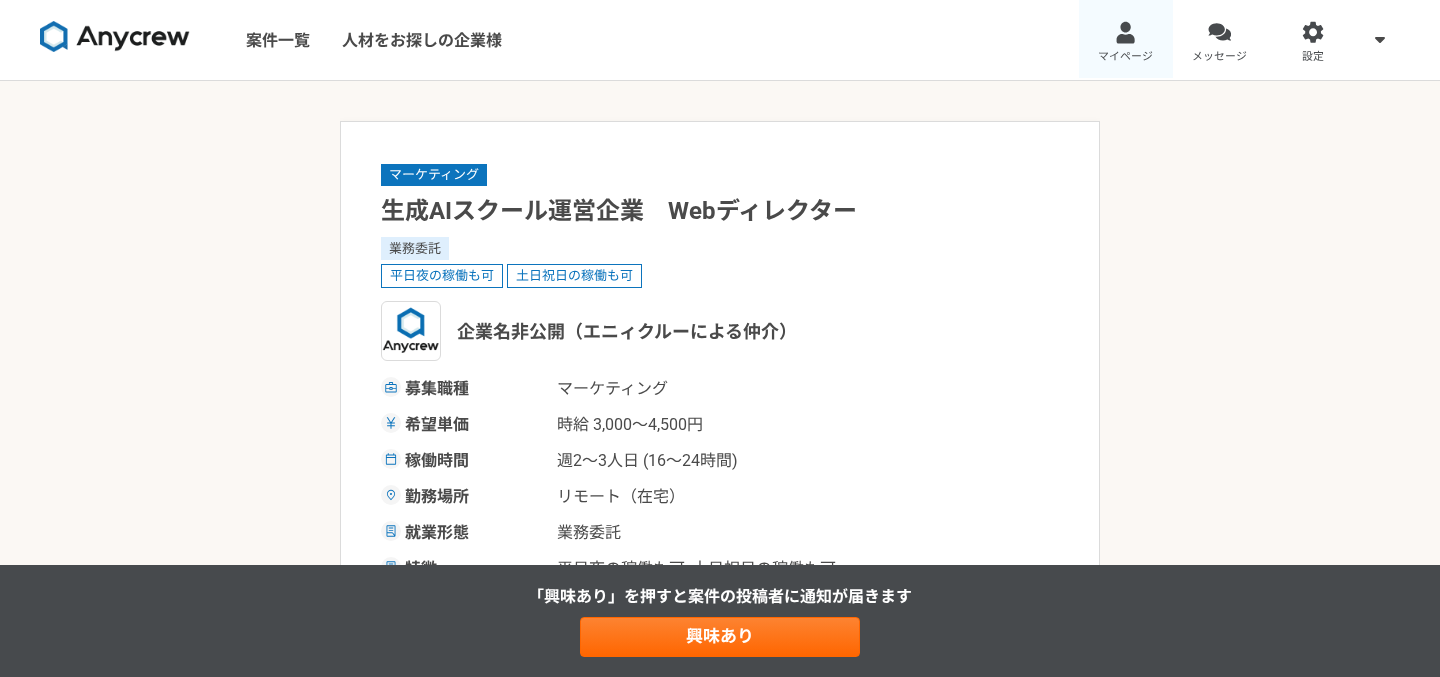 click at bounding box center [1125, 32] 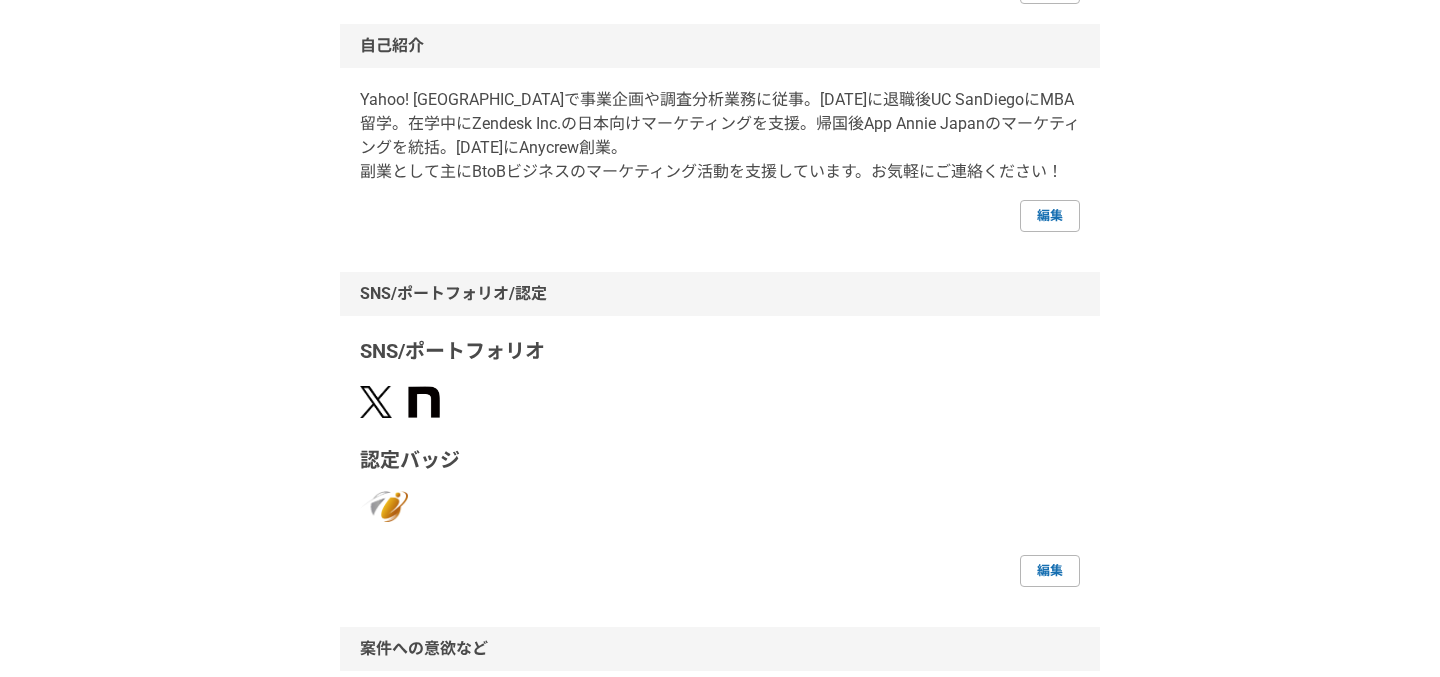 scroll, scrollTop: 0, scrollLeft: 0, axis: both 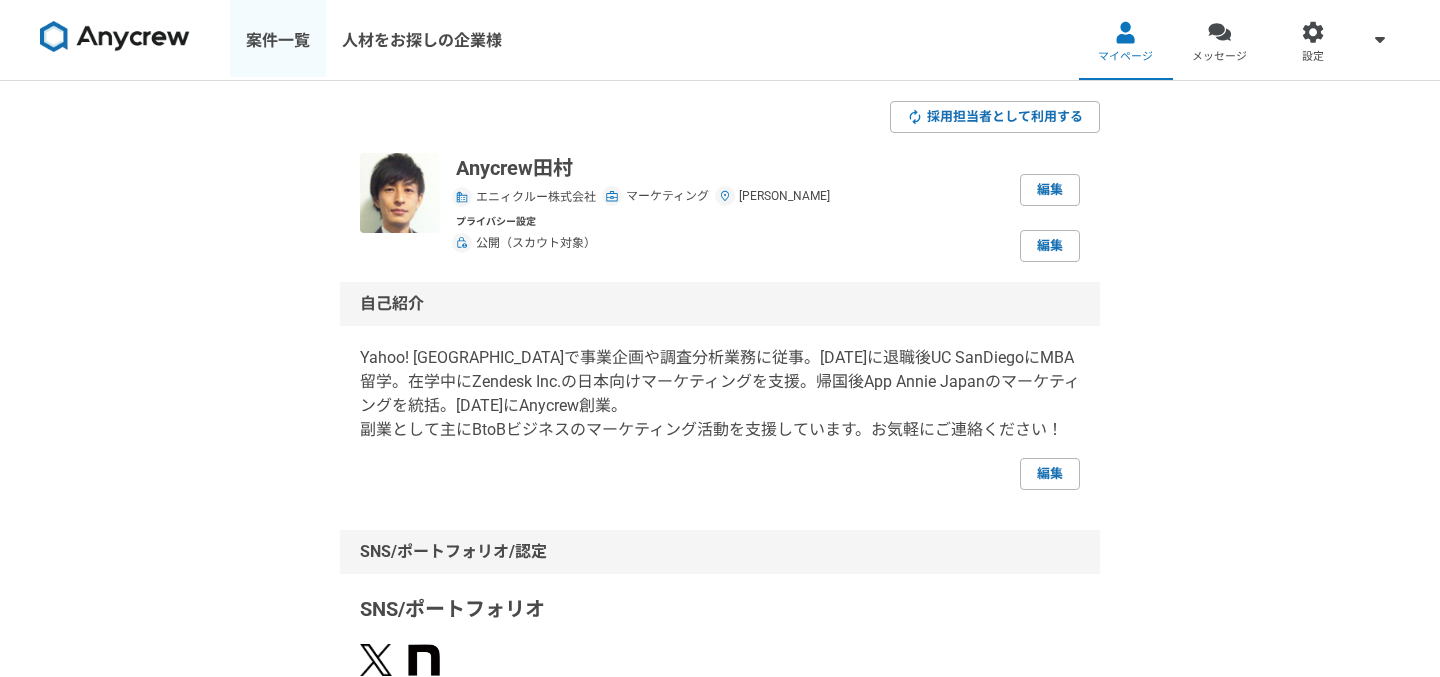 click on "案件一覧" at bounding box center (278, 40) 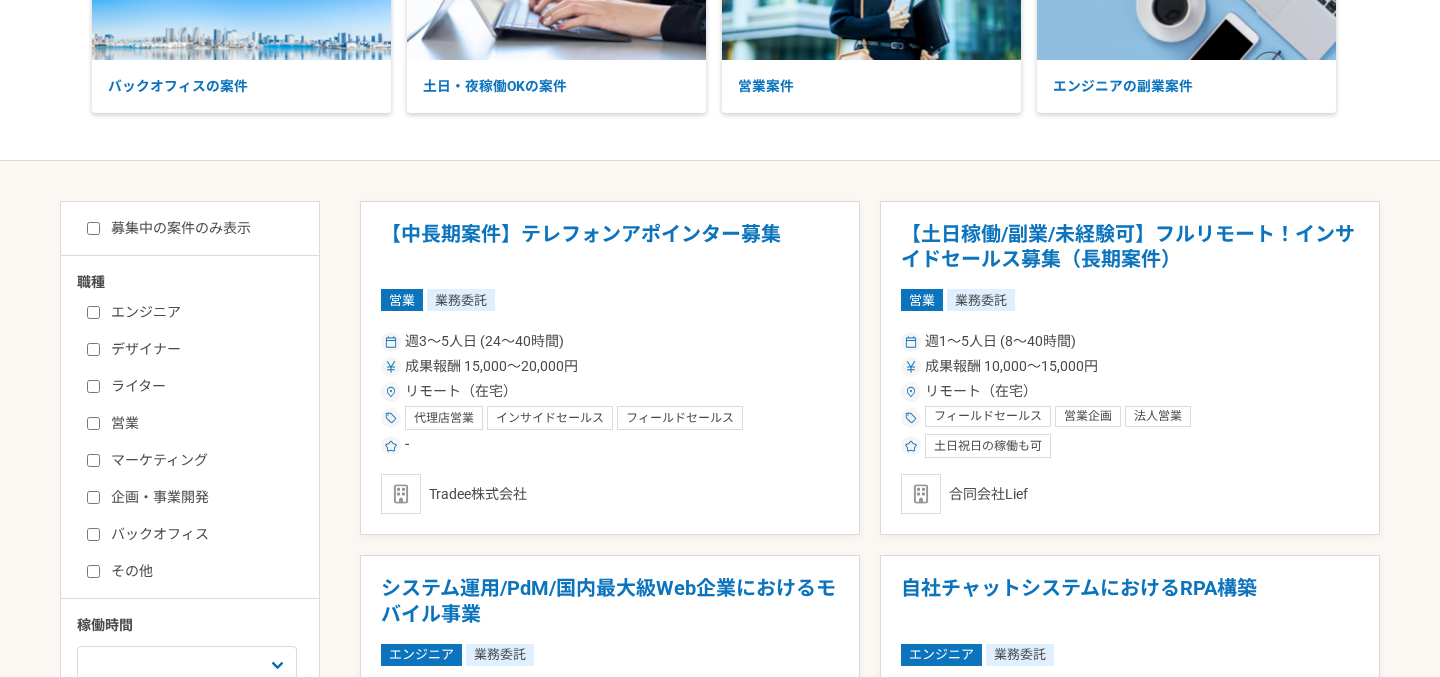 scroll, scrollTop: 0, scrollLeft: 0, axis: both 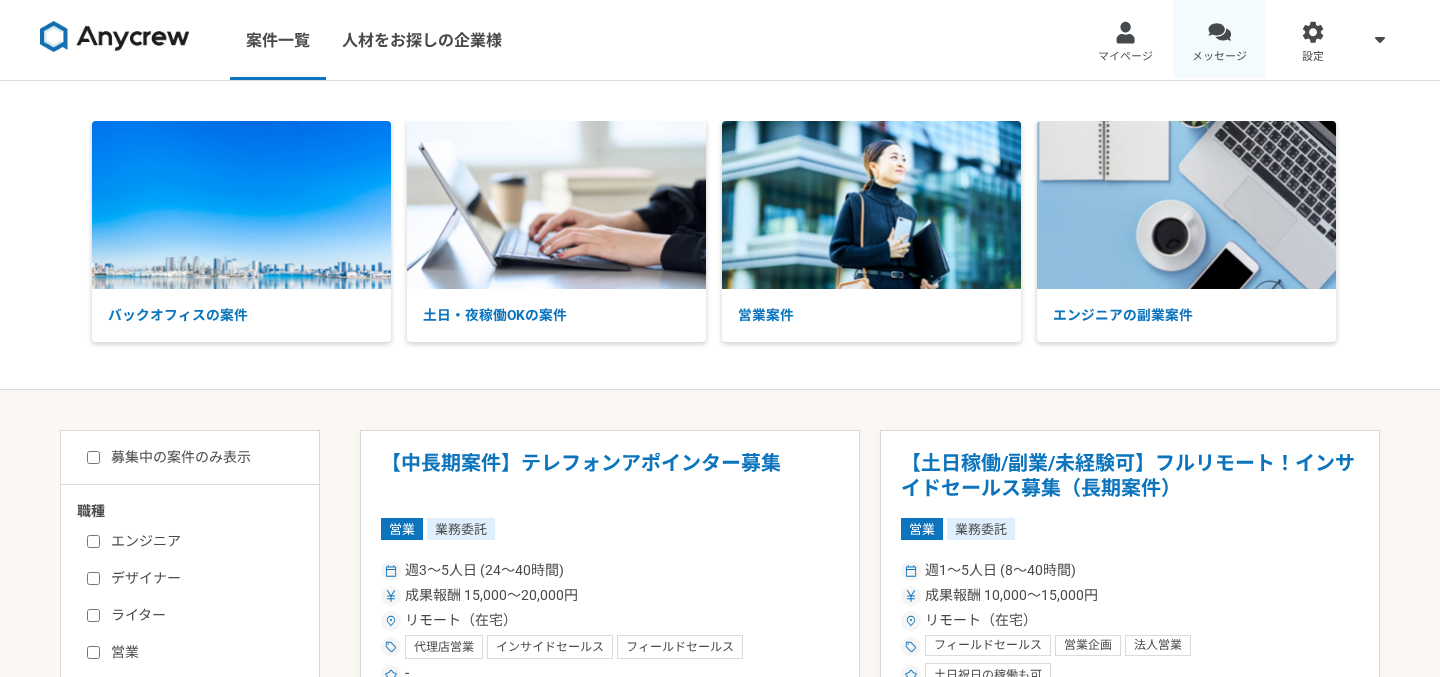 click on "メッセージ" at bounding box center [1219, 57] 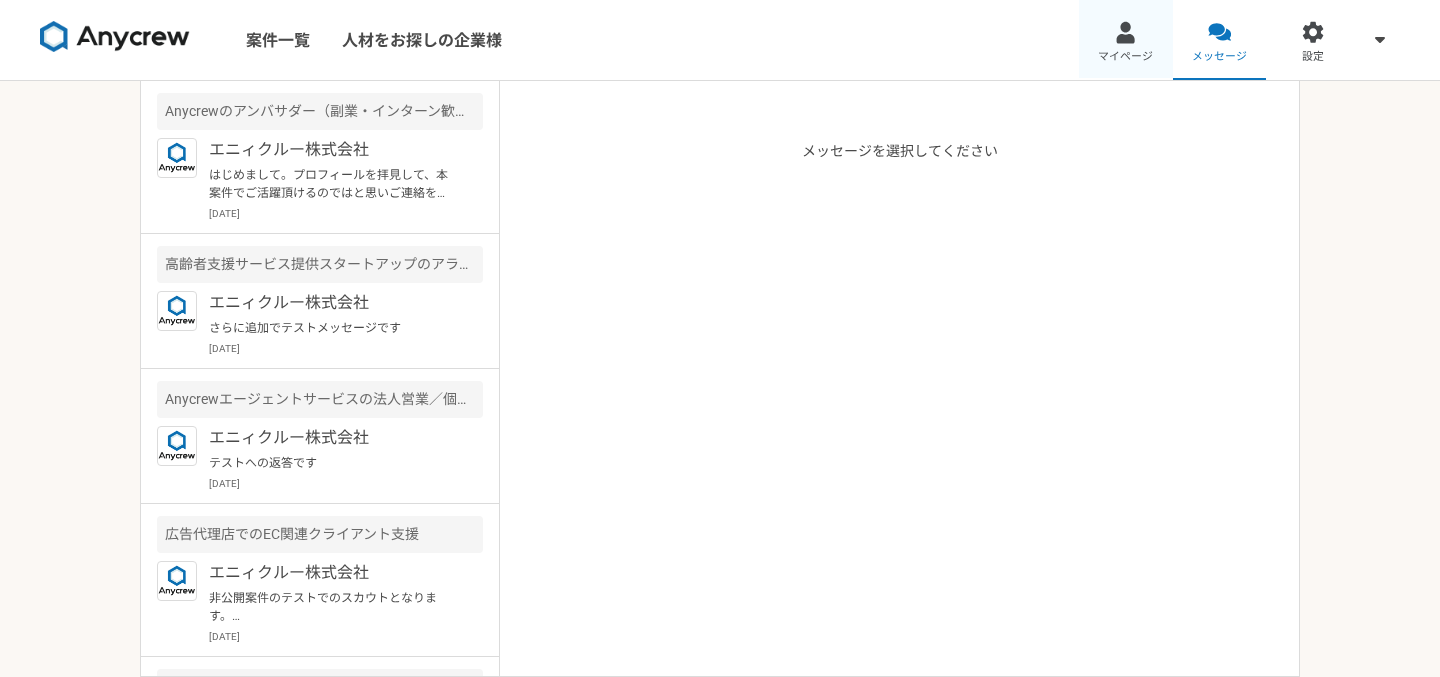click on "マイページ" at bounding box center (1126, 40) 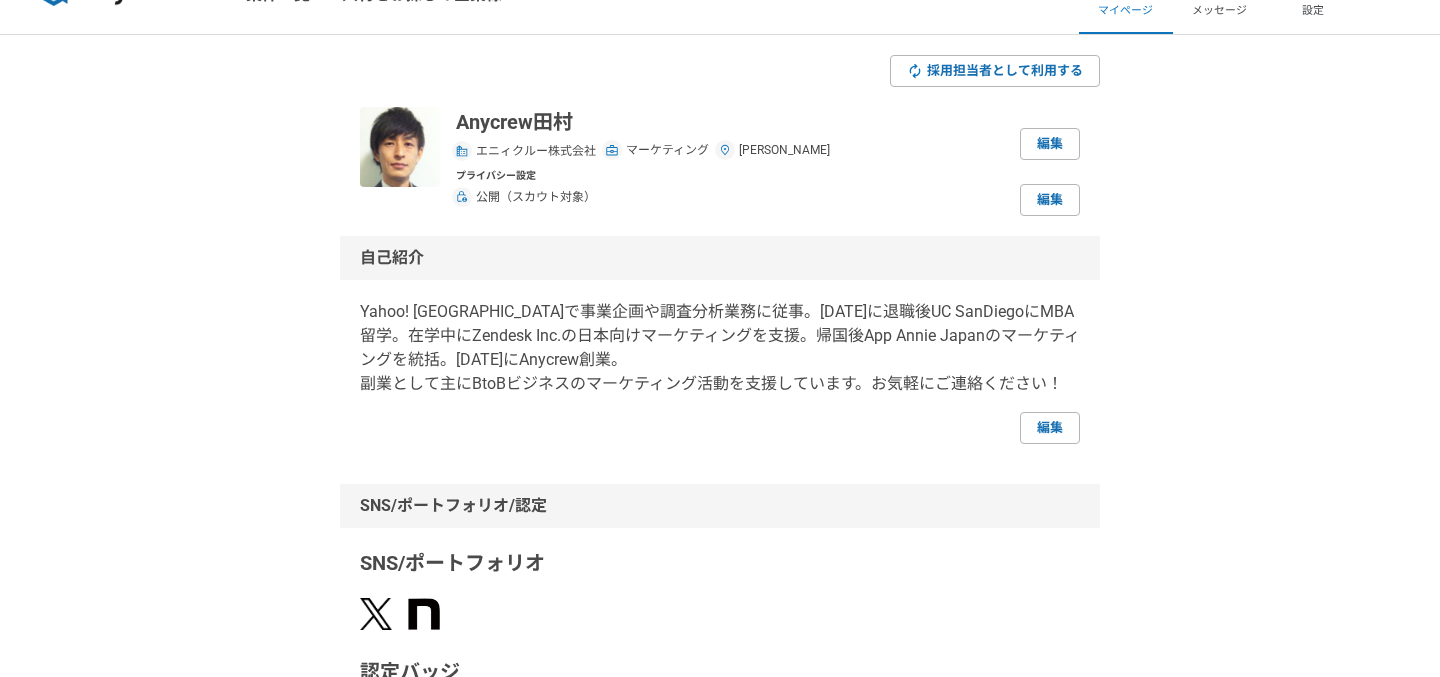 scroll, scrollTop: 49, scrollLeft: 0, axis: vertical 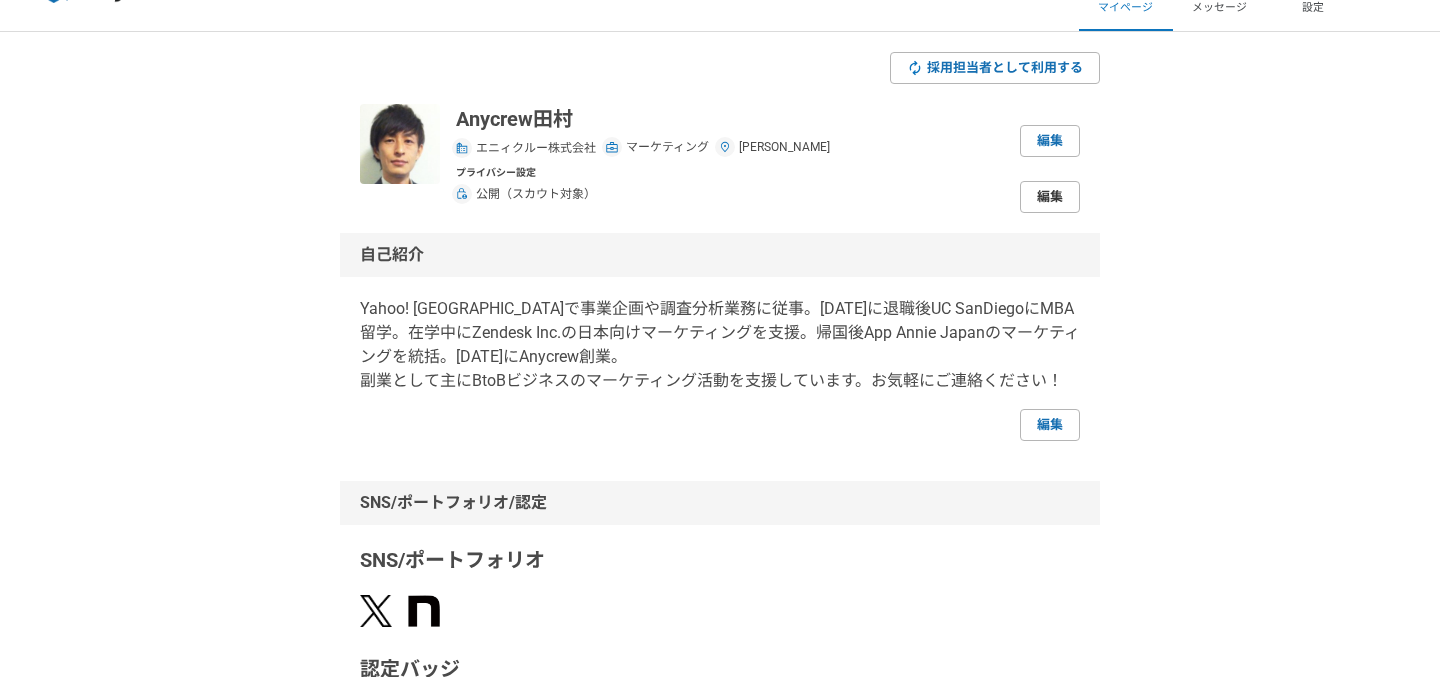 click on "編集" at bounding box center [1050, 197] 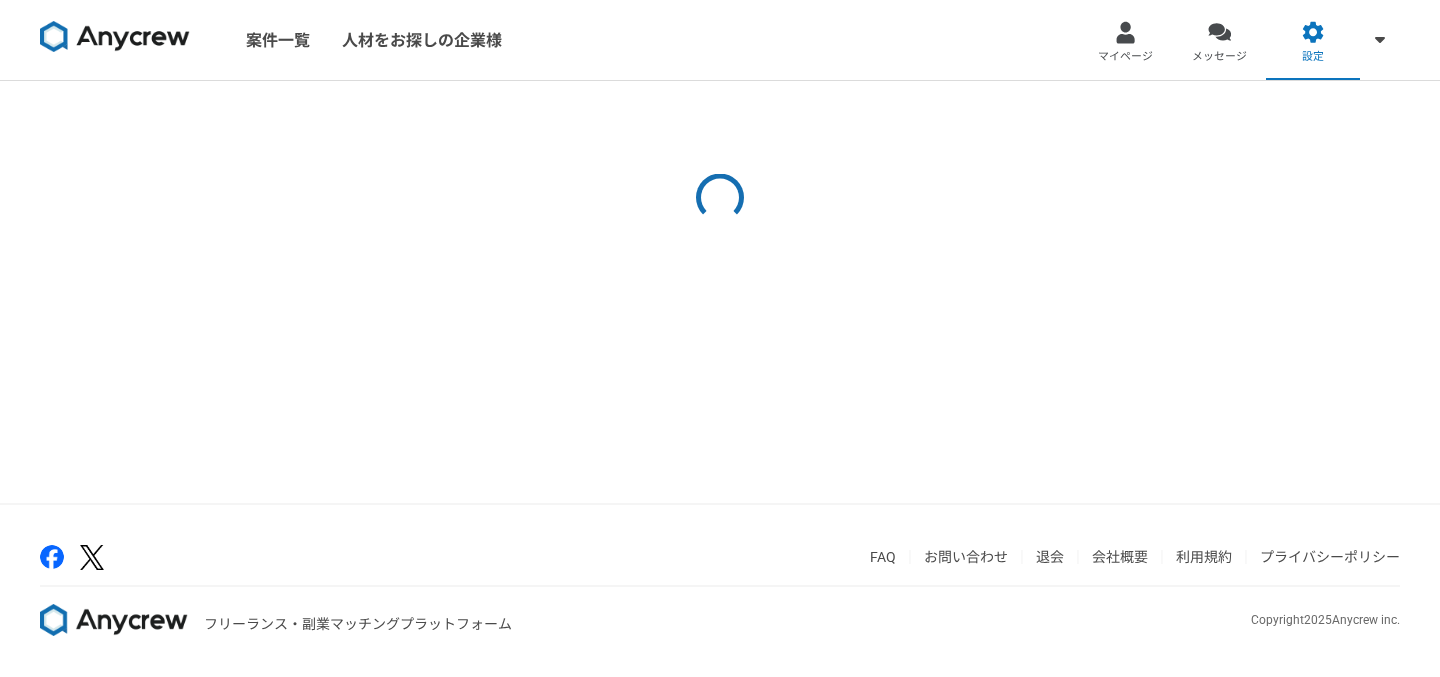 scroll, scrollTop: 0, scrollLeft: 0, axis: both 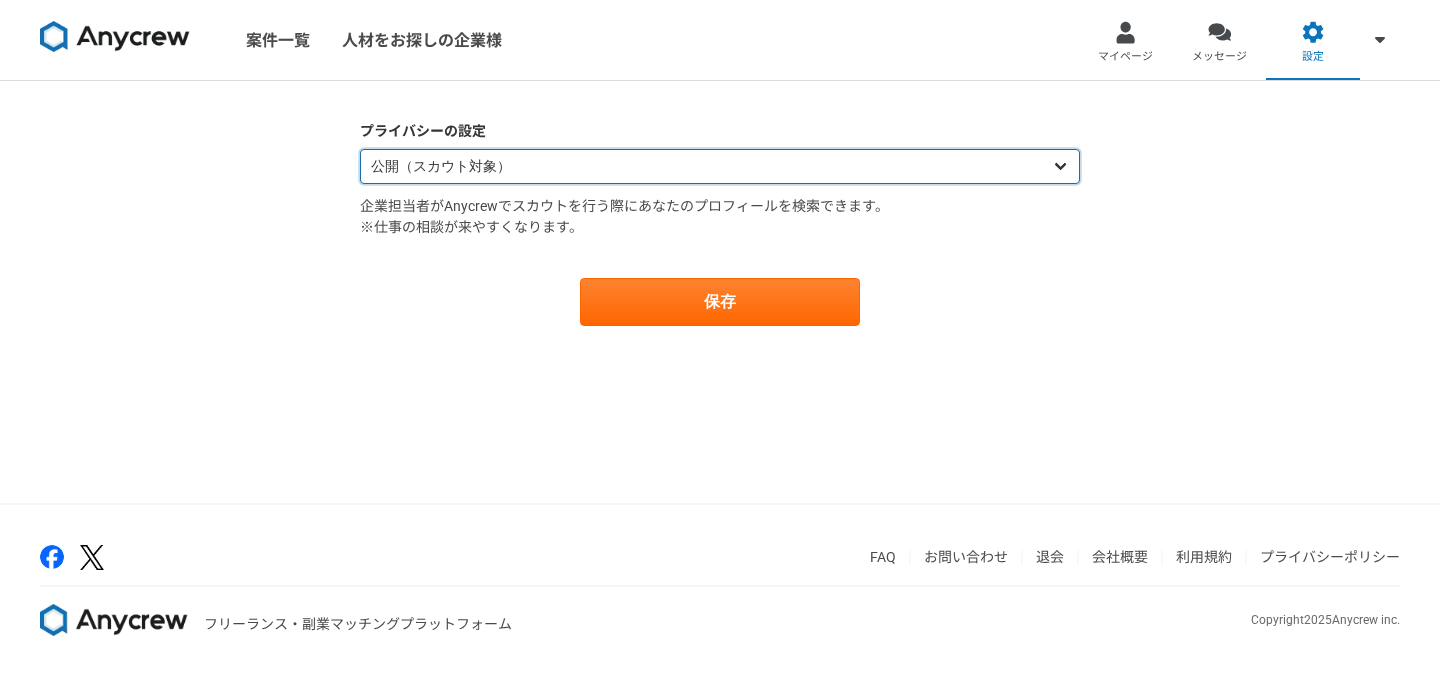 click on "公開（スカウト対象） 非公開（スカウト対象外）" at bounding box center [720, 166] 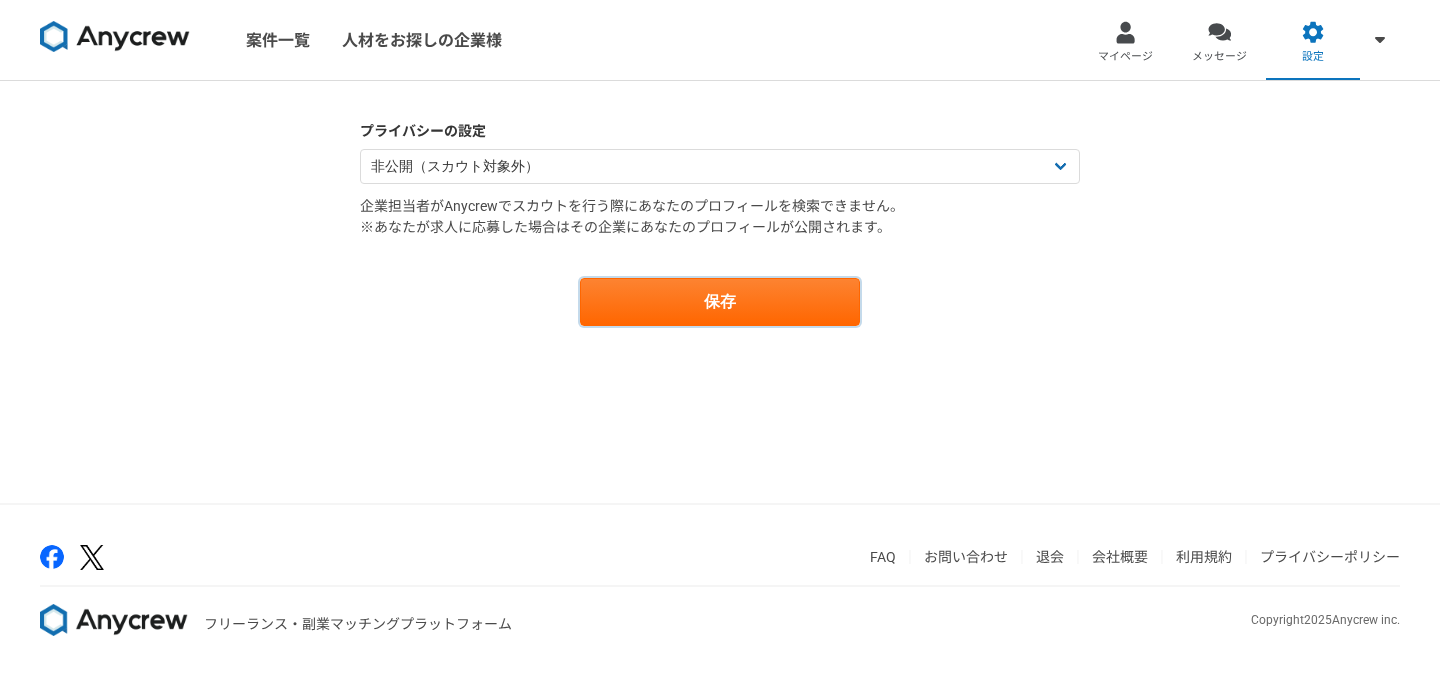 click on "保存" at bounding box center [720, 302] 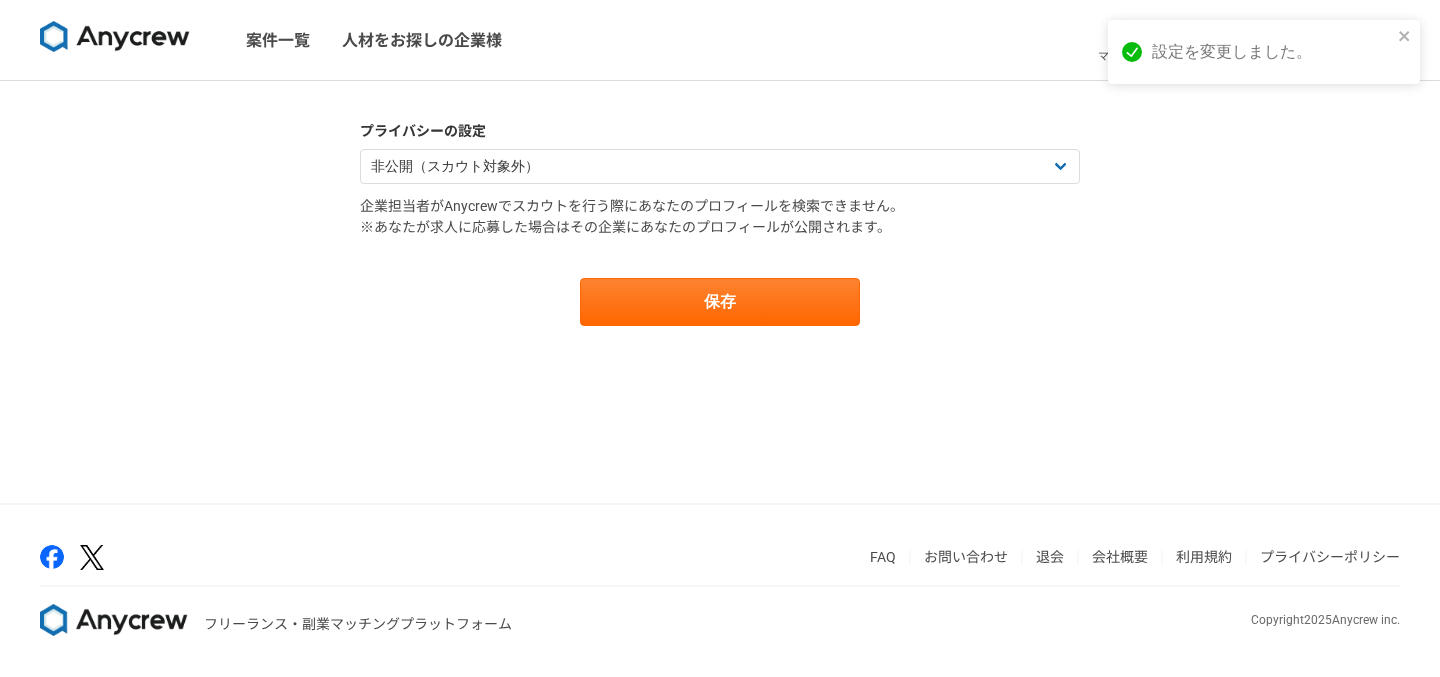 click on "案件一覧" at bounding box center (278, 40) 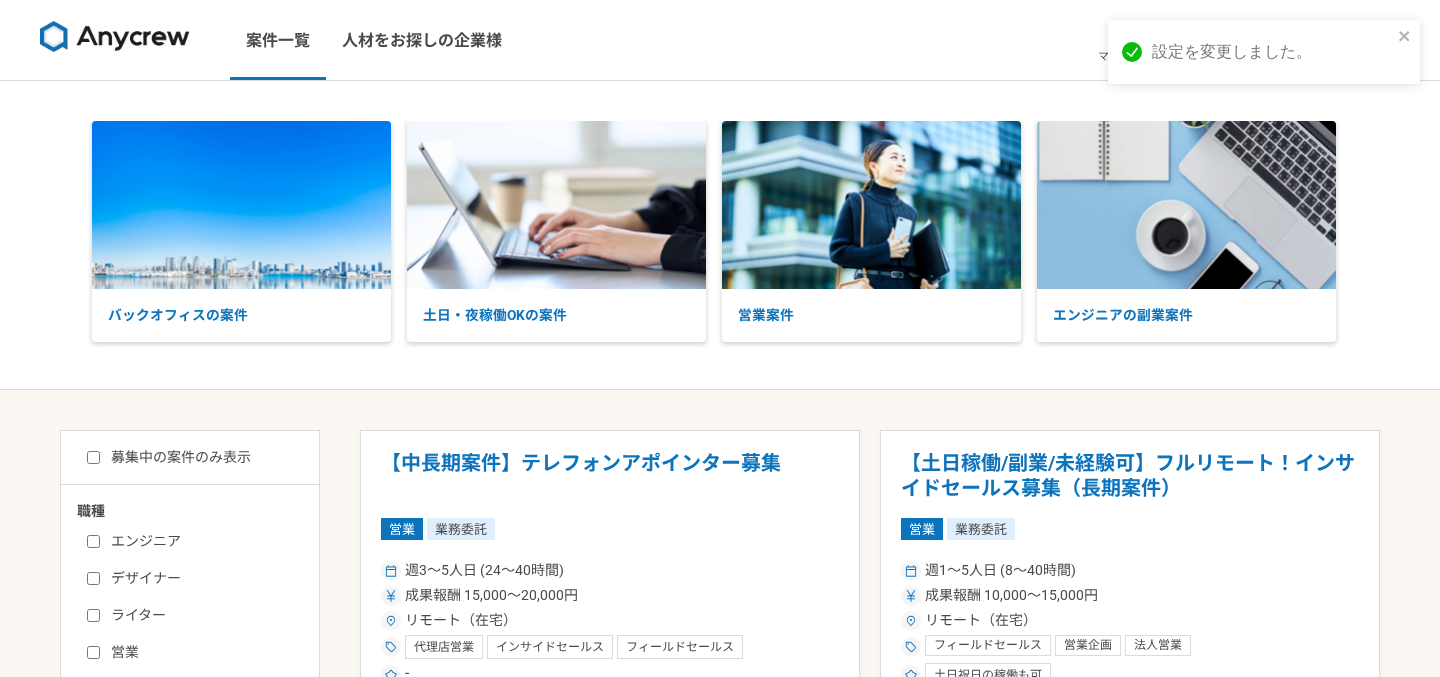 click on "案件一覧 人材をお探しの企業様 マイページ メッセージ 設定" at bounding box center (720, 40) 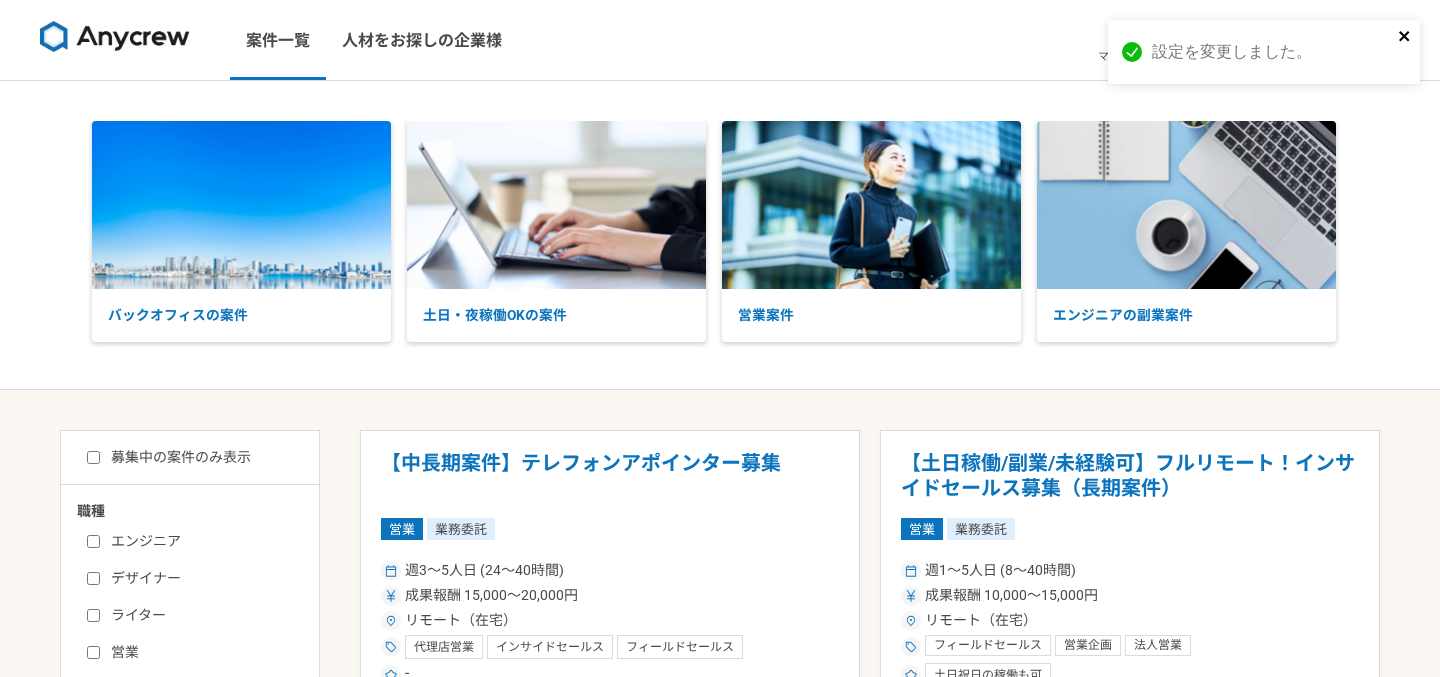 click 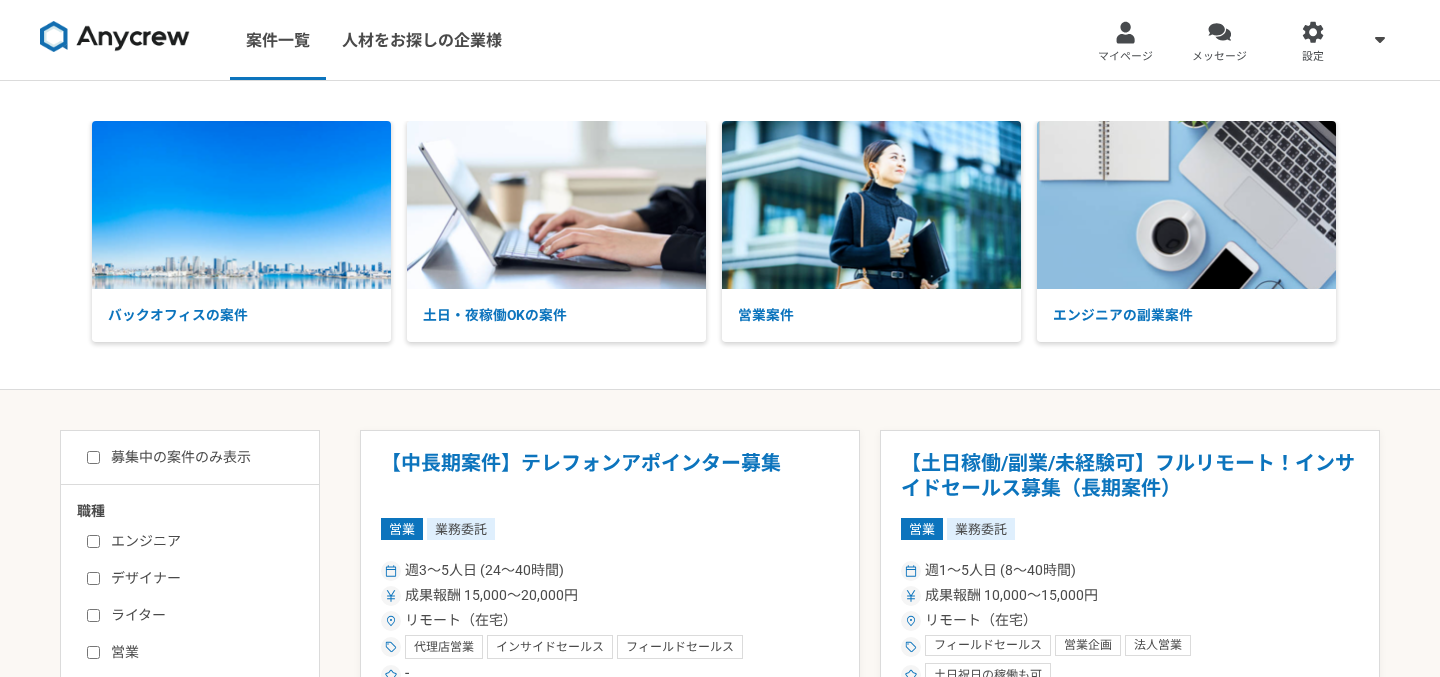 click on "案件一覧 人材をお探しの企業様 マイページ メッセージ 設定 バックオフィスの案件 土日・夜稼働OKの案件 営業案件 エンジニアの副業案件 募集中の案件のみ表示 職種 エンジニア デザイナー ライター 営業 マーケティング 企画・事業開発 バックオフィス その他 稼働時間 週1人日（8時間）以下 週2人日（16時間）以下 週3人日（24時間）以下 週4人日（32時間）以下 週5人日（40時間）以下 希望条件 土日稼働OK 平日夜稼働OK リモート（在宅） 【中長期案件】テレフォンアポインター募集 営業 業務委託 週3〜5人日 (24〜40時間) 成果報酬 15,000〜20,000円 リモート（在宅） 代理店営業 インサイドセールス フィールドセールス - Tradee株式会社 【土日稼働/副業/未経験可】フルリモート！インサイドセールス募集（長期案件） 営業 業務委託 週1〜5人日 (8〜40時間) 営業 -" at bounding box center (720, 2145) 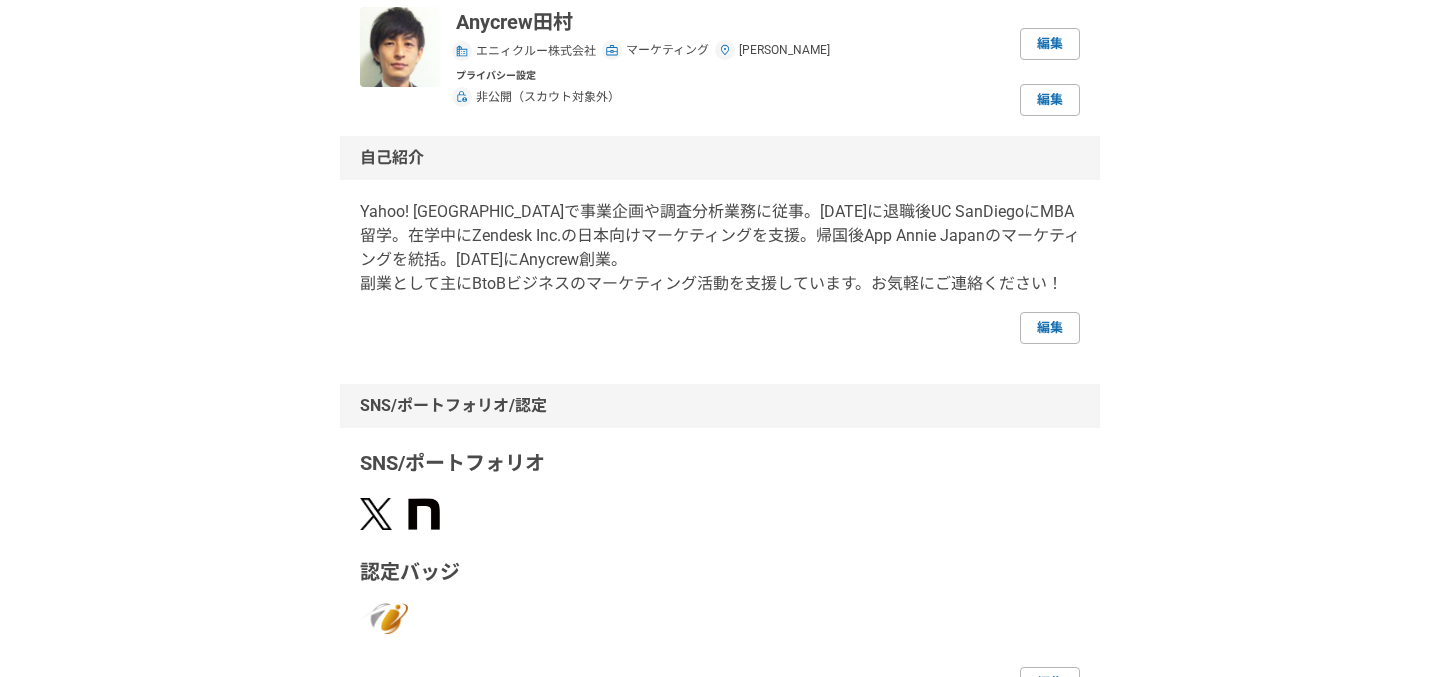 scroll, scrollTop: 0, scrollLeft: 0, axis: both 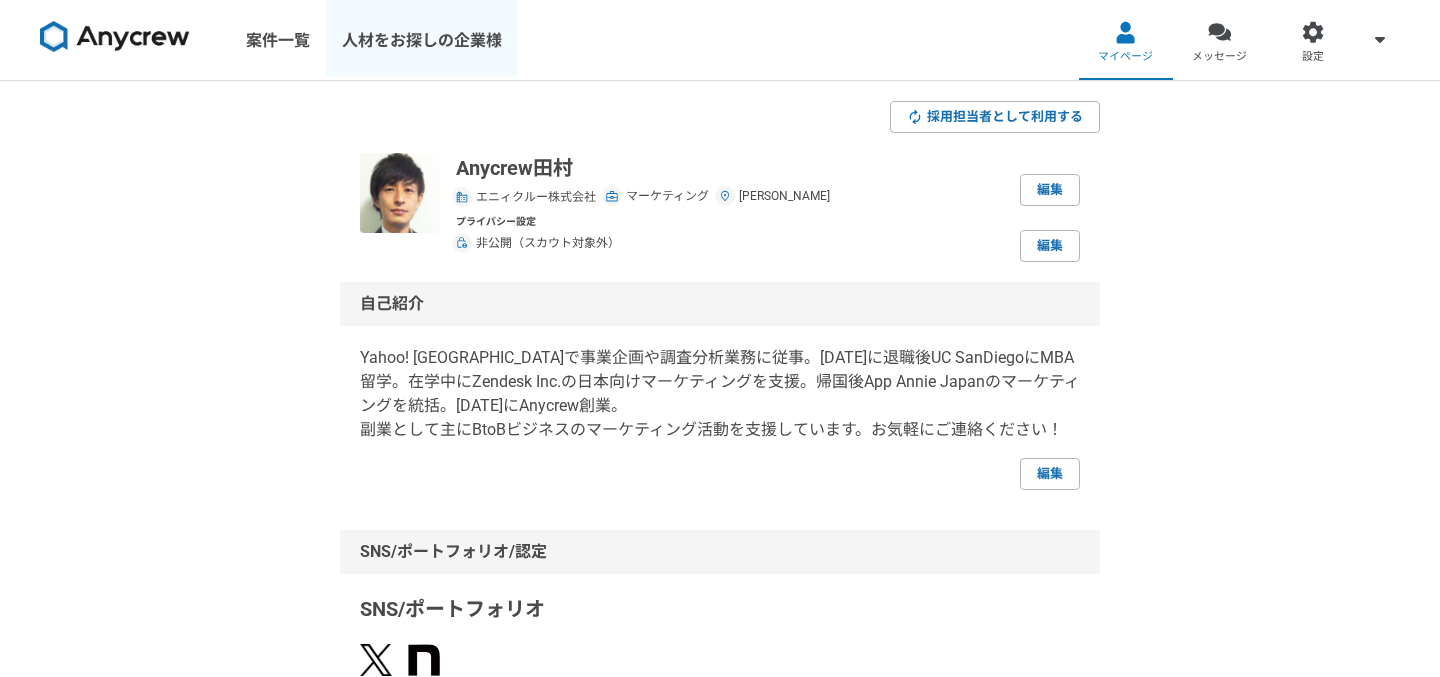 click on "人材をお探しの企業様" at bounding box center [422, 40] 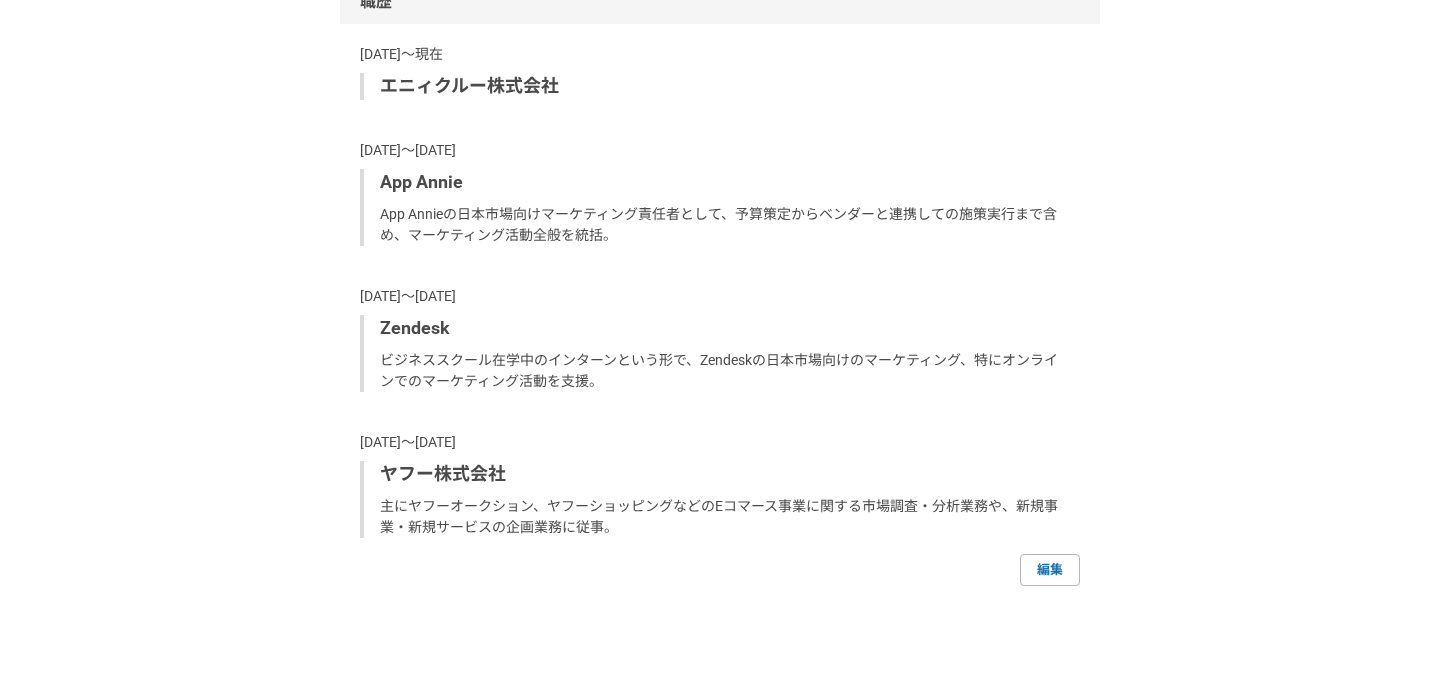 scroll, scrollTop: 1522, scrollLeft: 0, axis: vertical 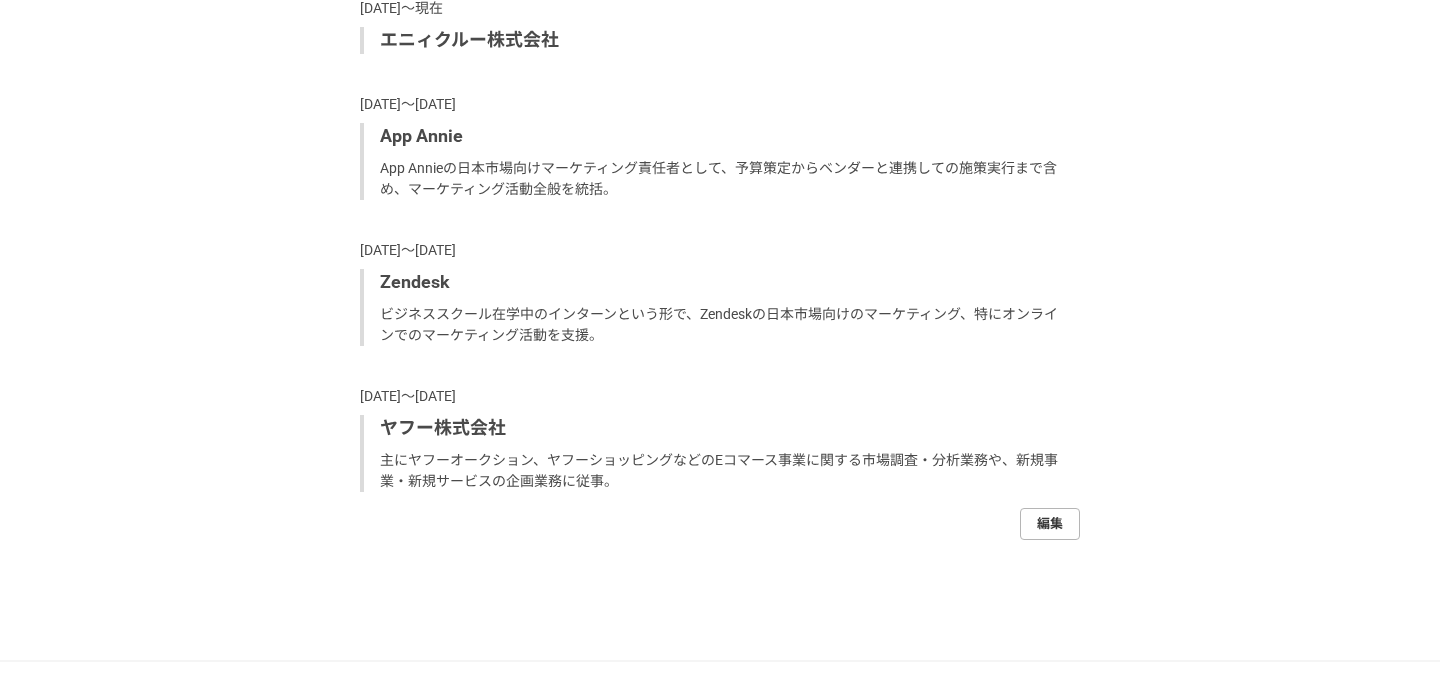 click on "編集" at bounding box center [1050, 524] 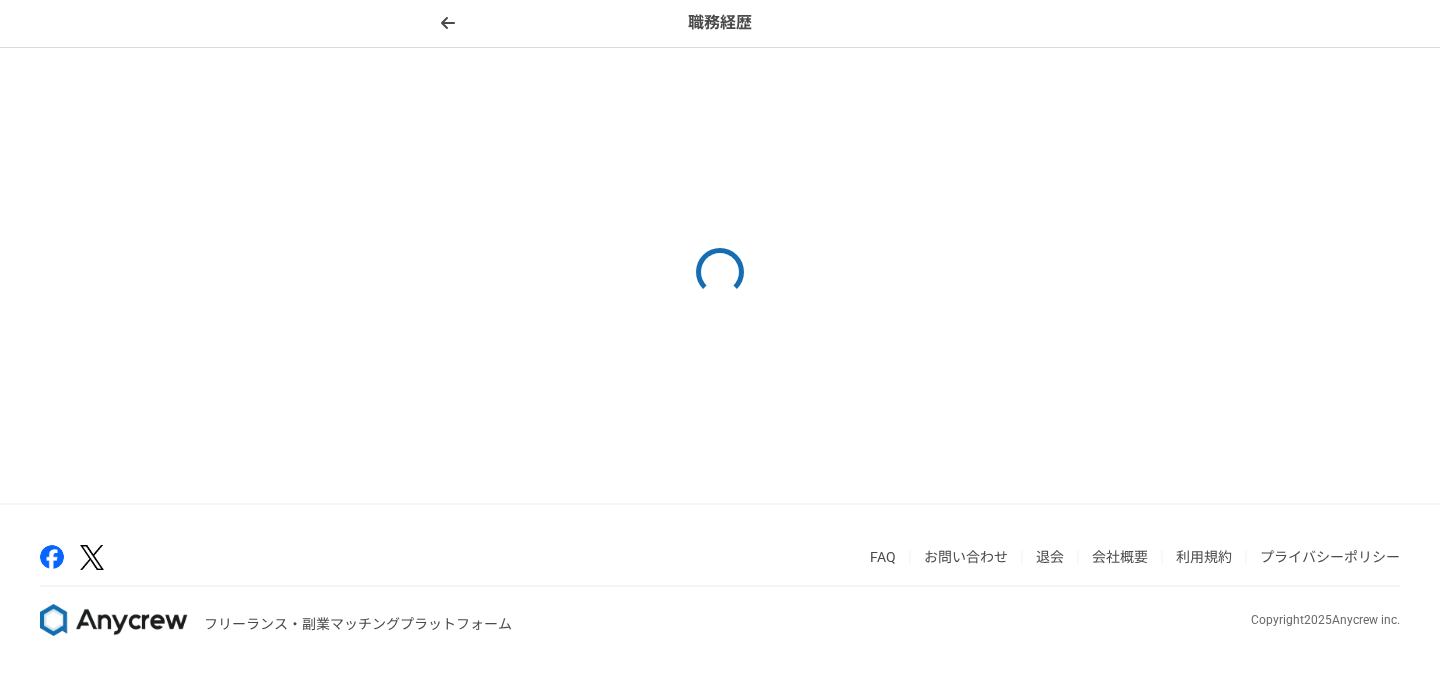 scroll, scrollTop: 0, scrollLeft: 0, axis: both 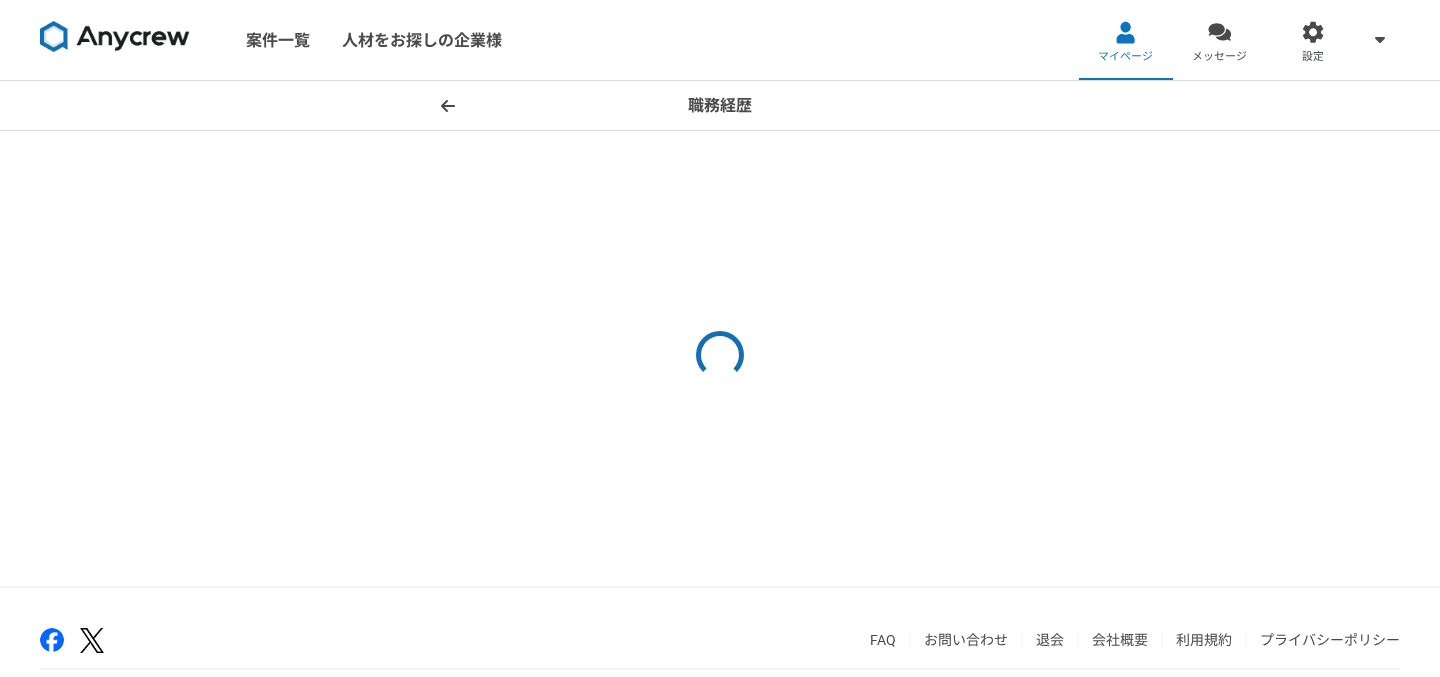 select on "2024" 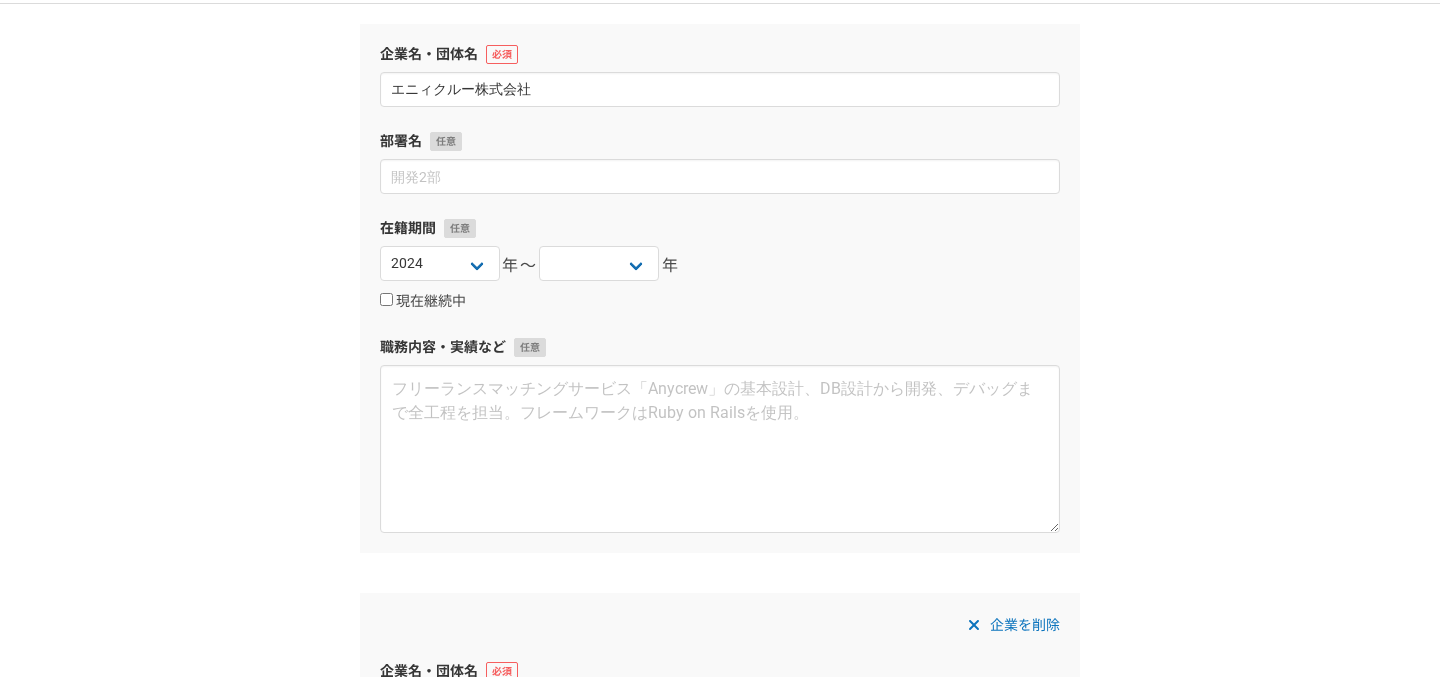 scroll, scrollTop: 282, scrollLeft: 0, axis: vertical 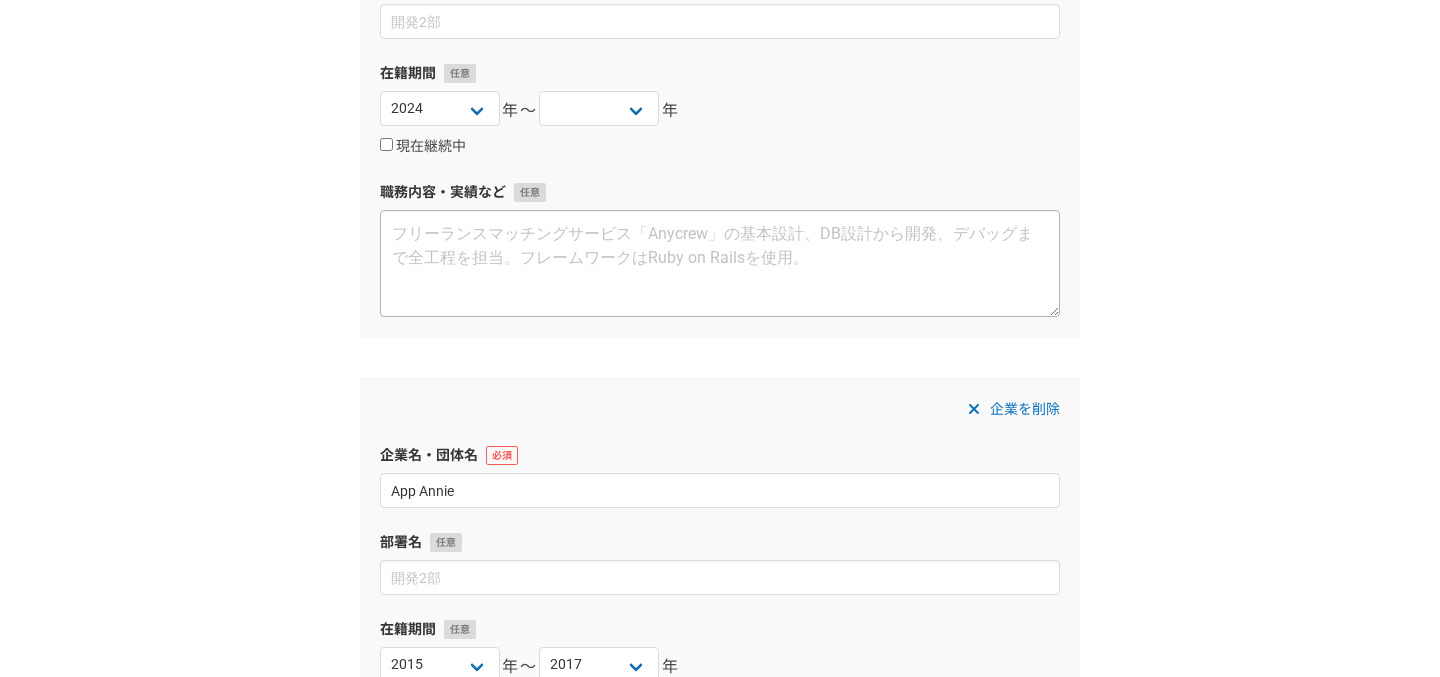 drag, startPoint x: 1054, startPoint y: 372, endPoint x: 1054, endPoint y: 311, distance: 61 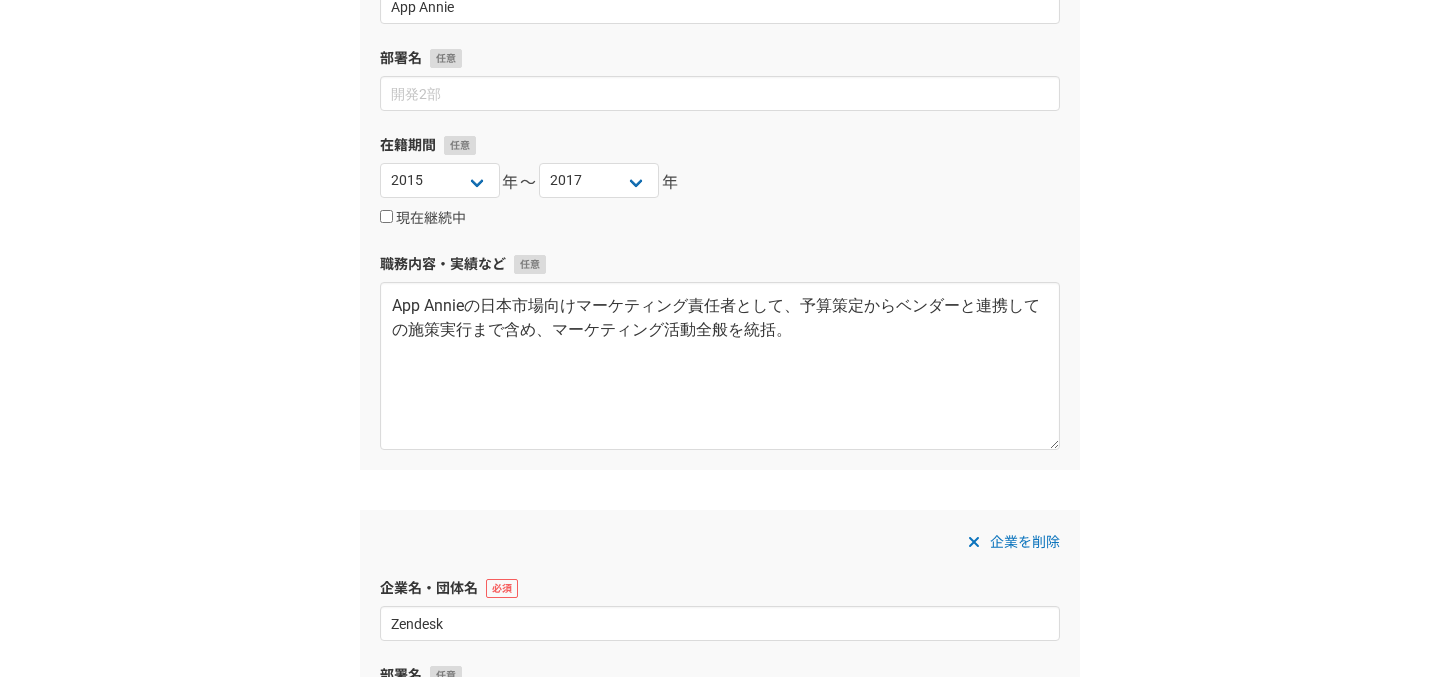 scroll, scrollTop: 0, scrollLeft: 0, axis: both 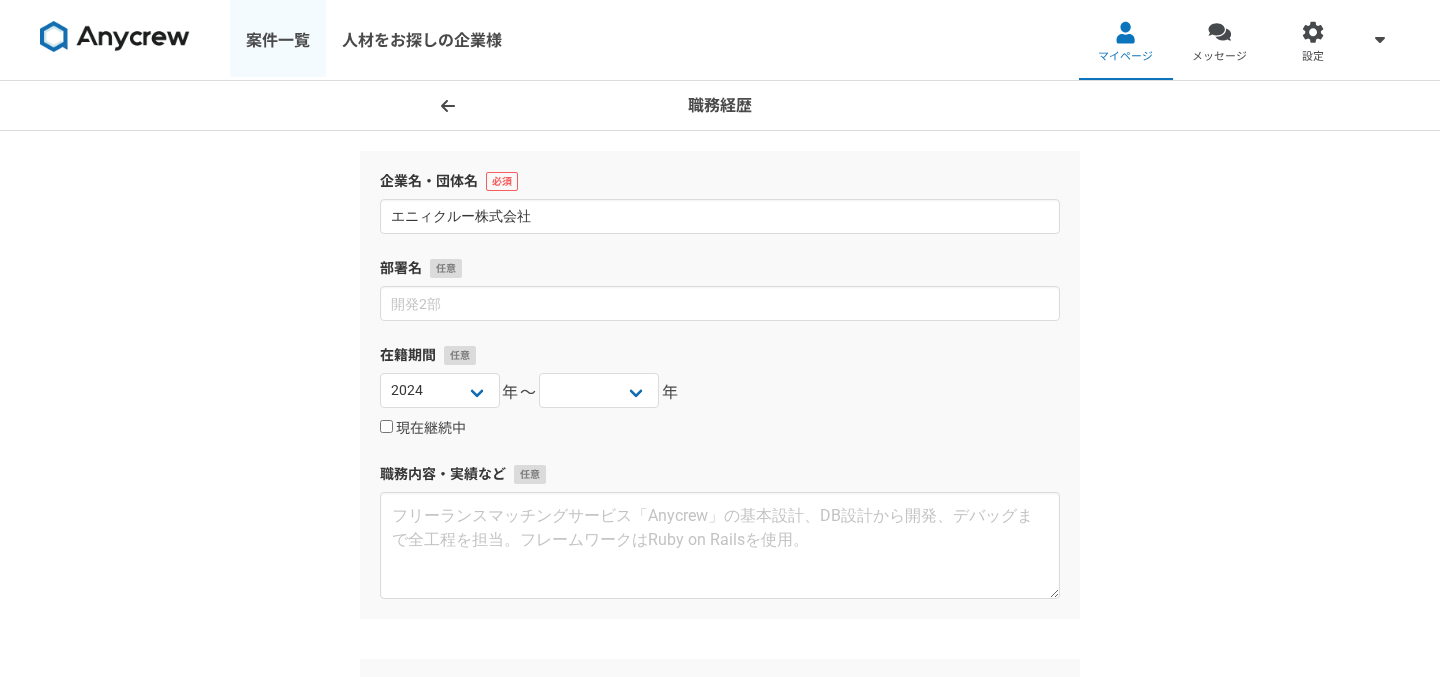 click on "案件一覧" at bounding box center [278, 40] 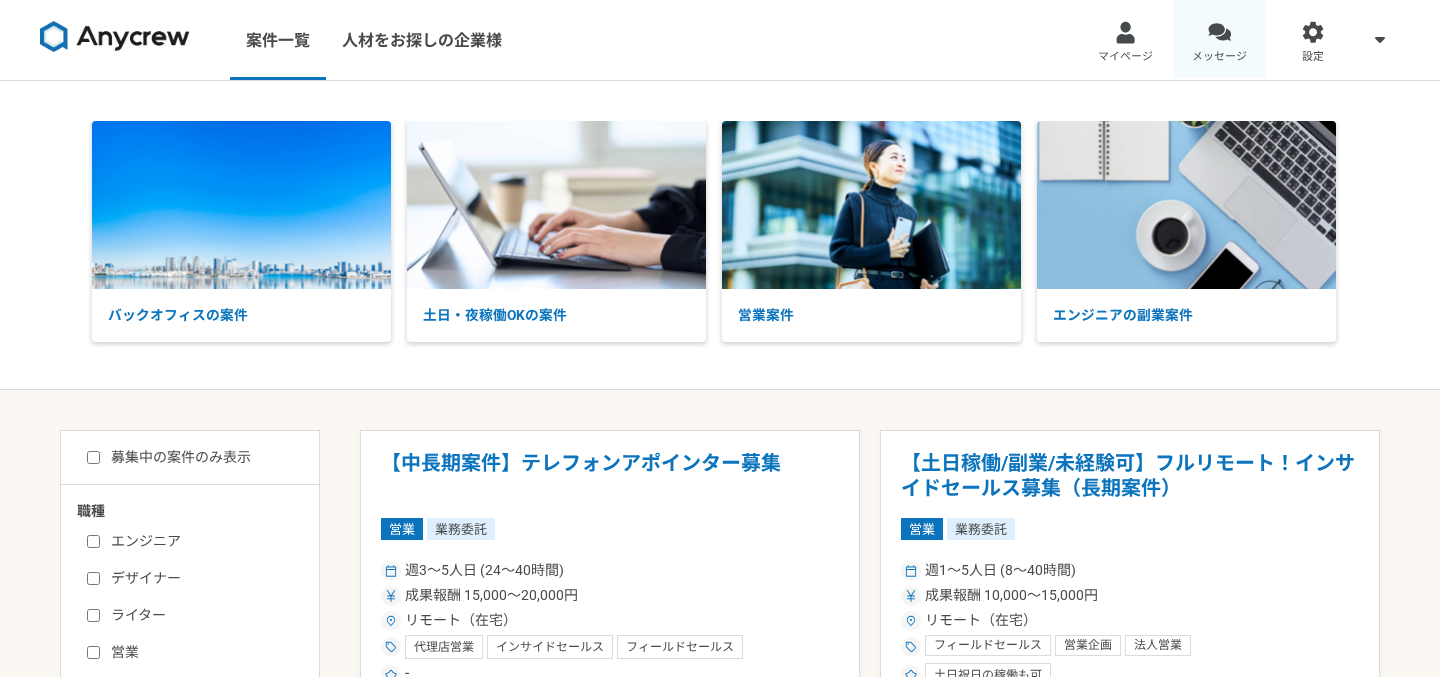 click on "メッセージ" at bounding box center (1219, 57) 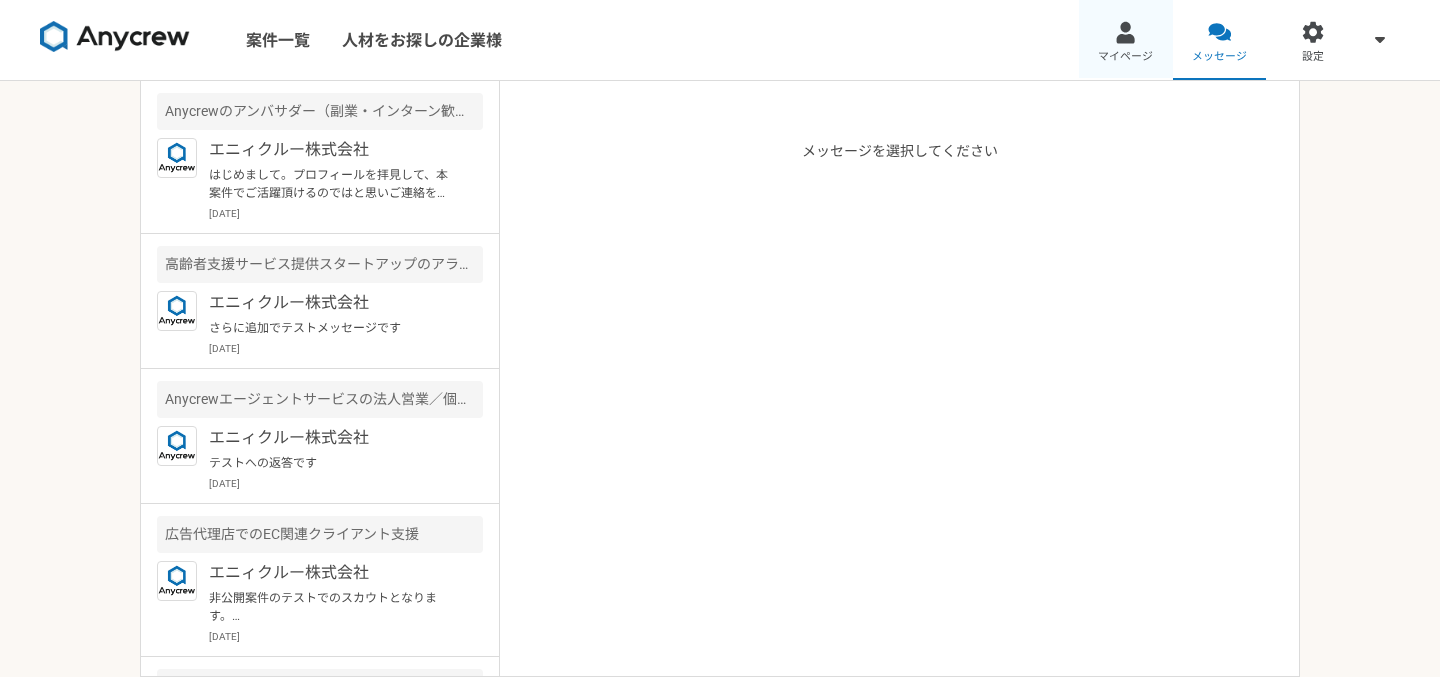 click on "マイページ" at bounding box center [1125, 57] 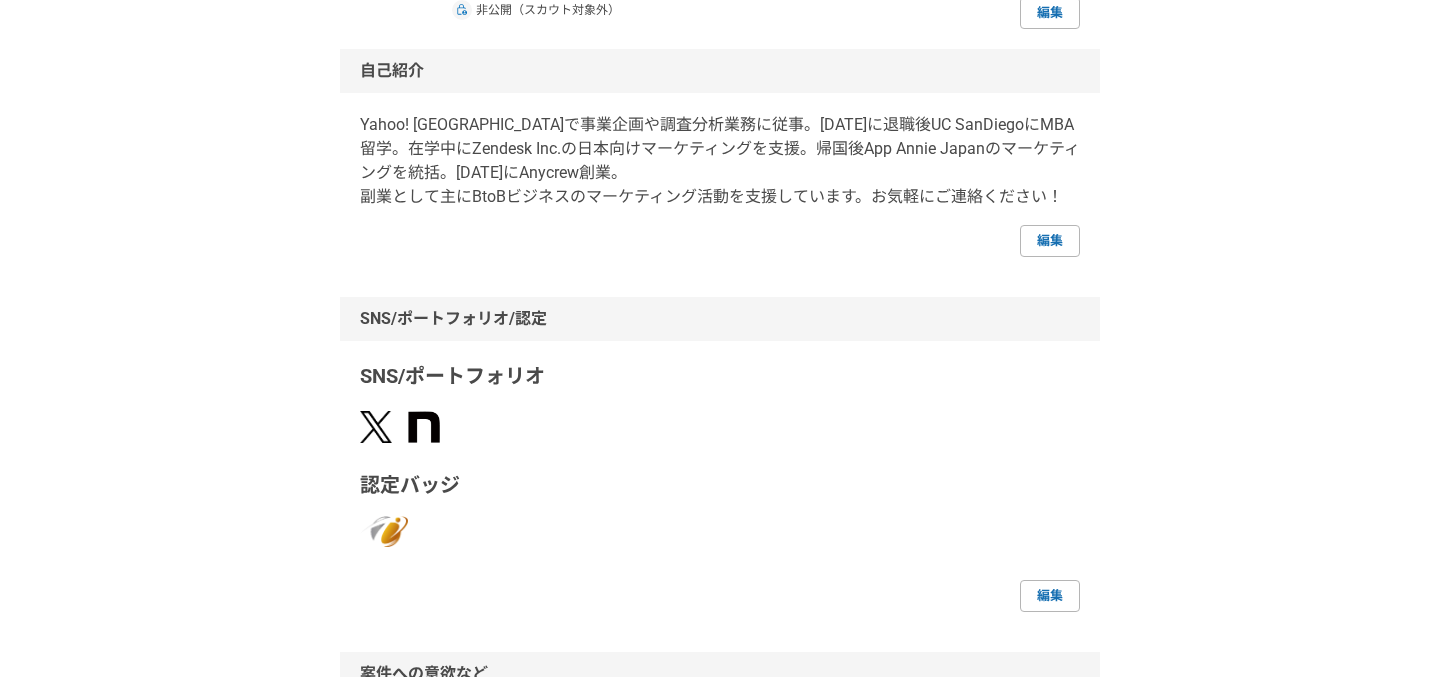 scroll, scrollTop: 0, scrollLeft: 0, axis: both 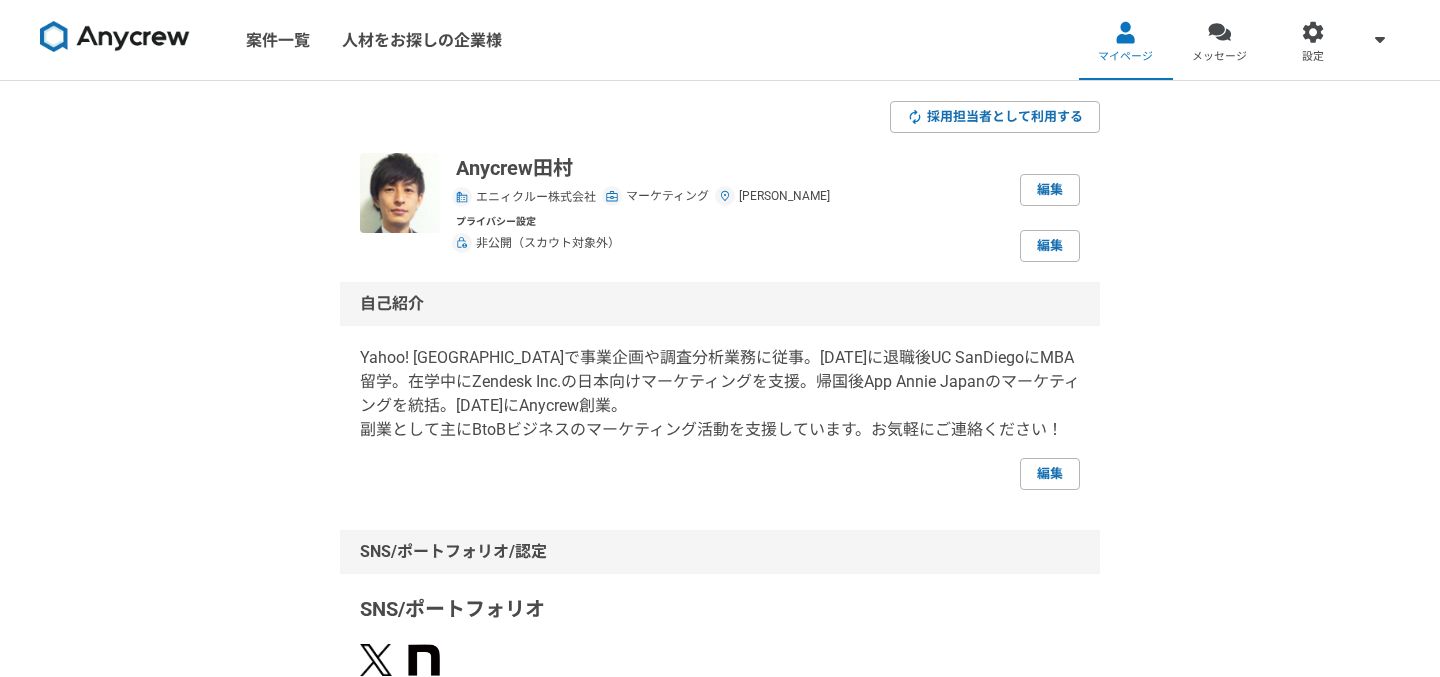 click at bounding box center (400, 193) 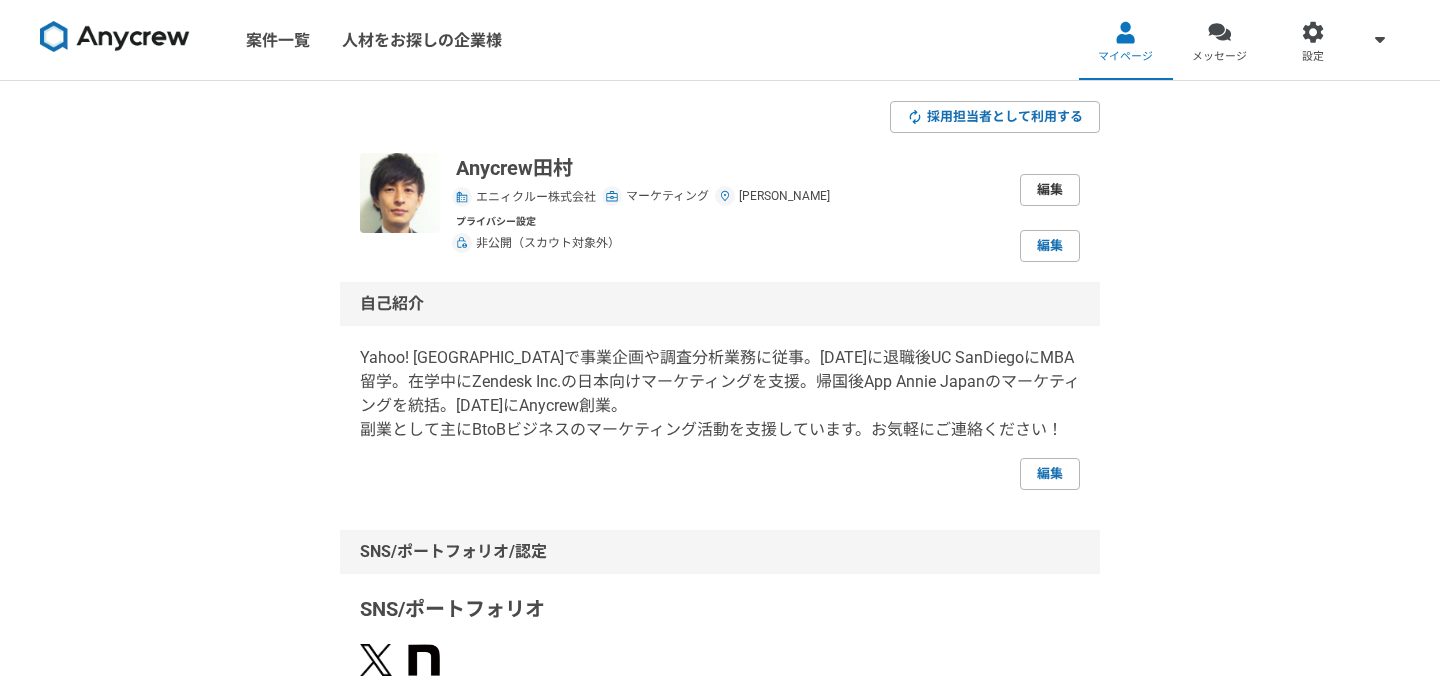click on "編集" at bounding box center (1050, 190) 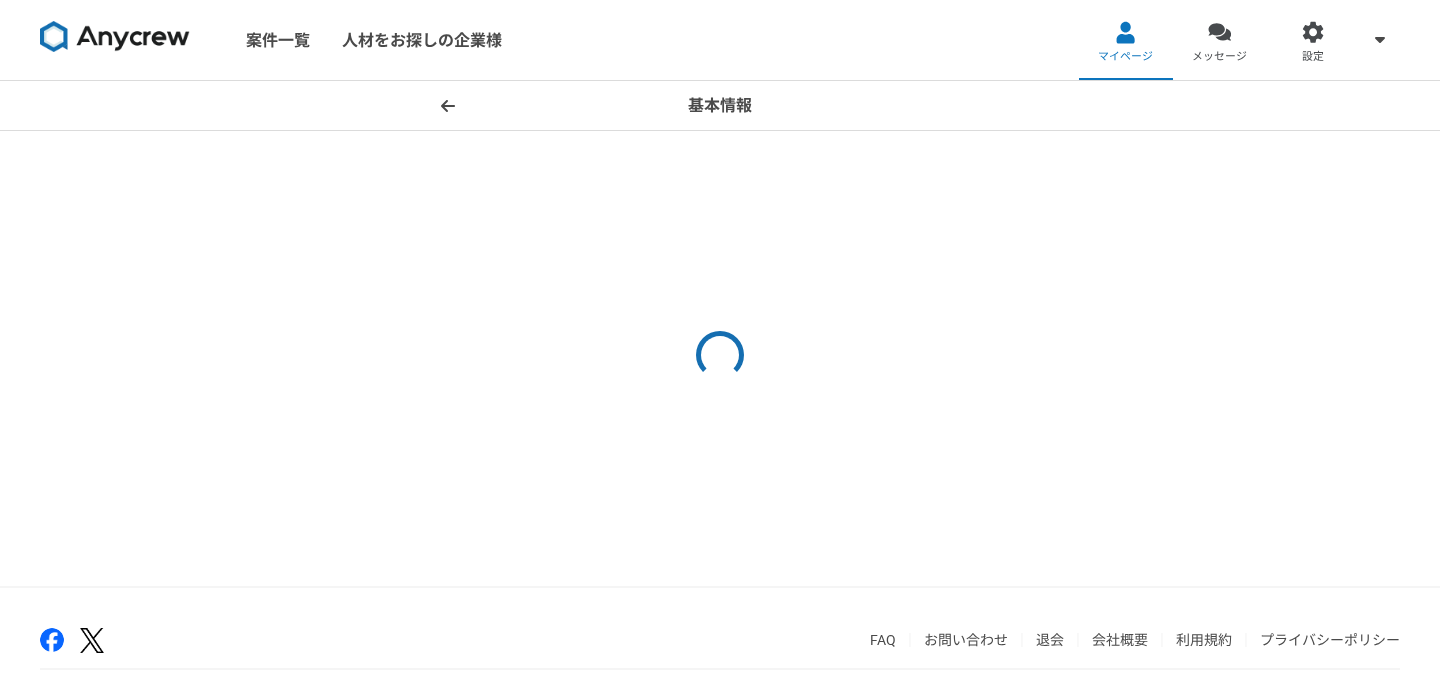 select on "5" 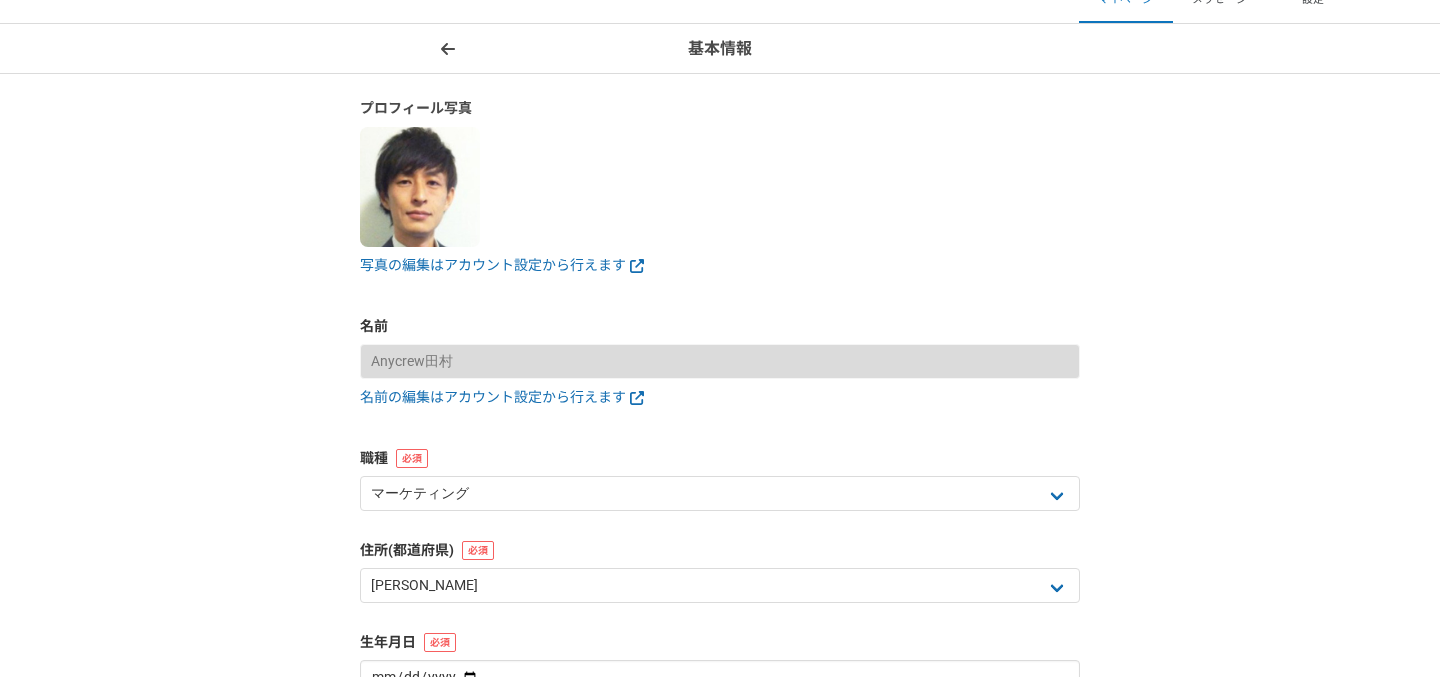 scroll, scrollTop: 0, scrollLeft: 0, axis: both 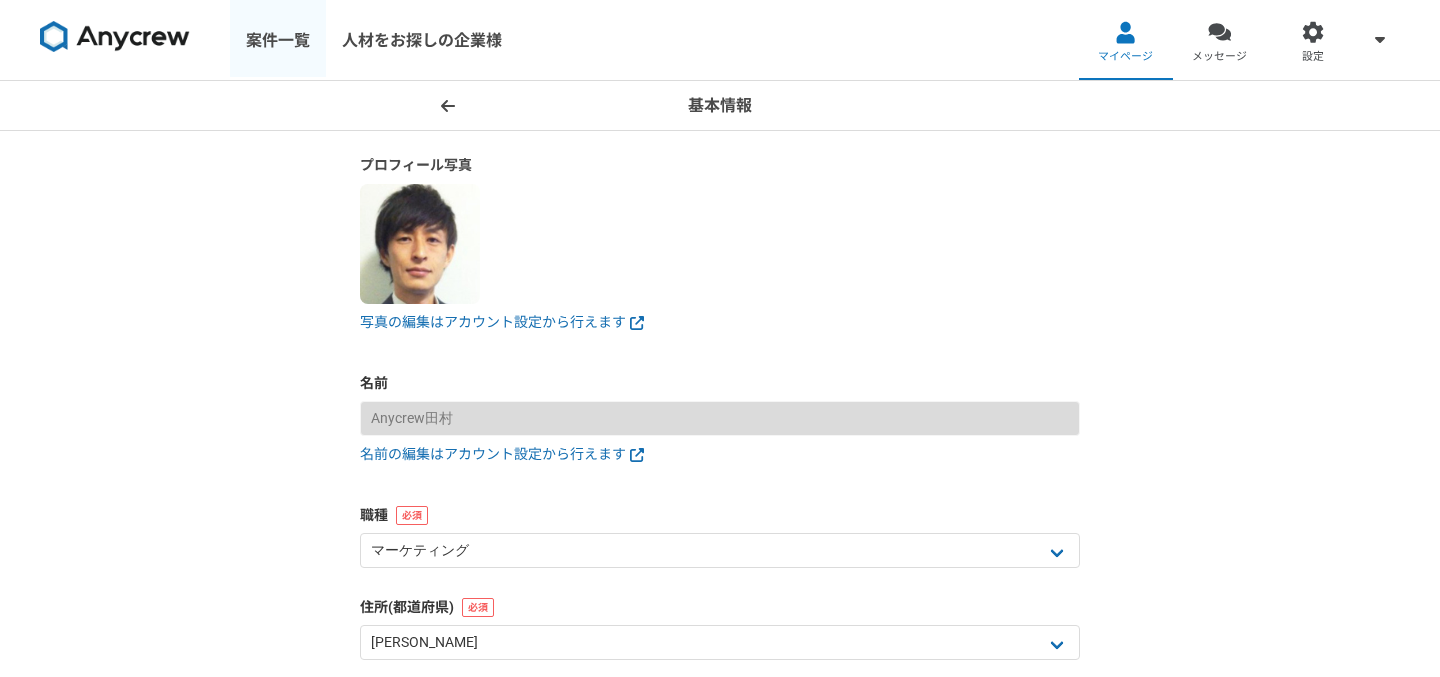 click on "案件一覧" at bounding box center [278, 40] 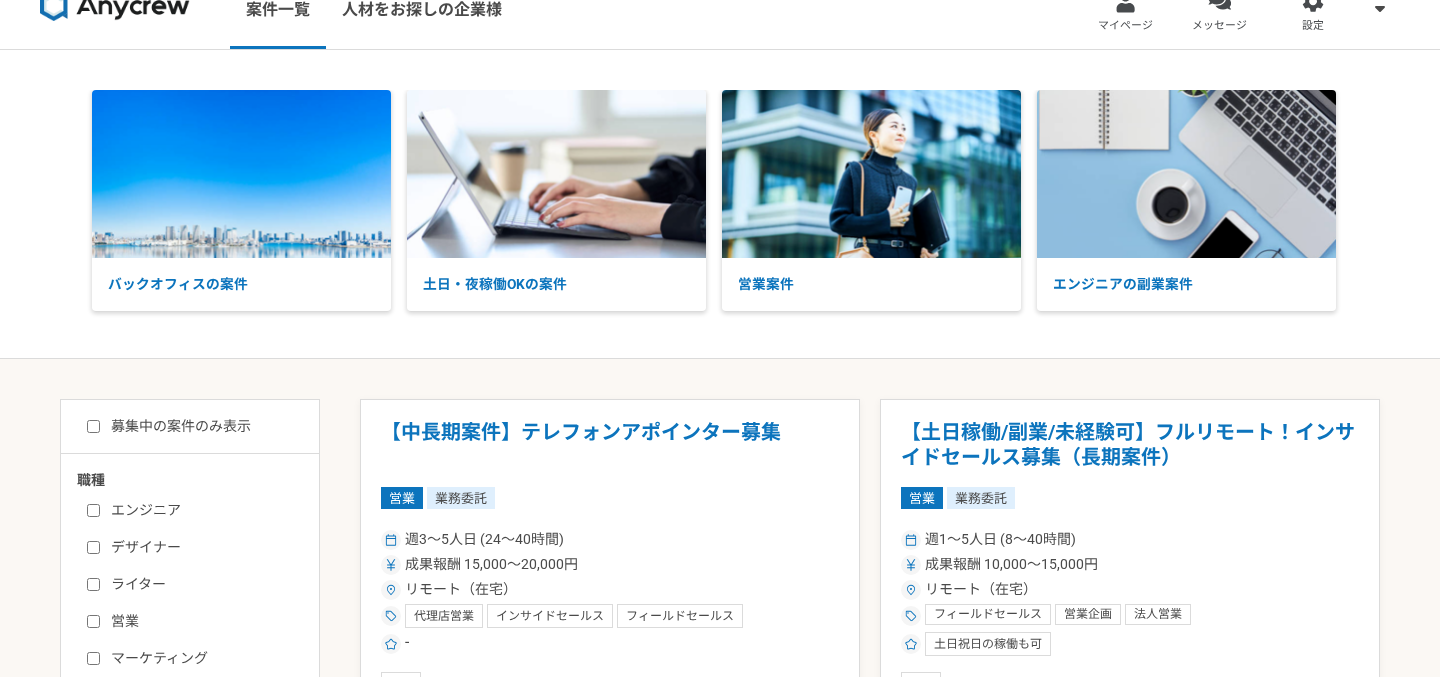 scroll, scrollTop: 0, scrollLeft: 0, axis: both 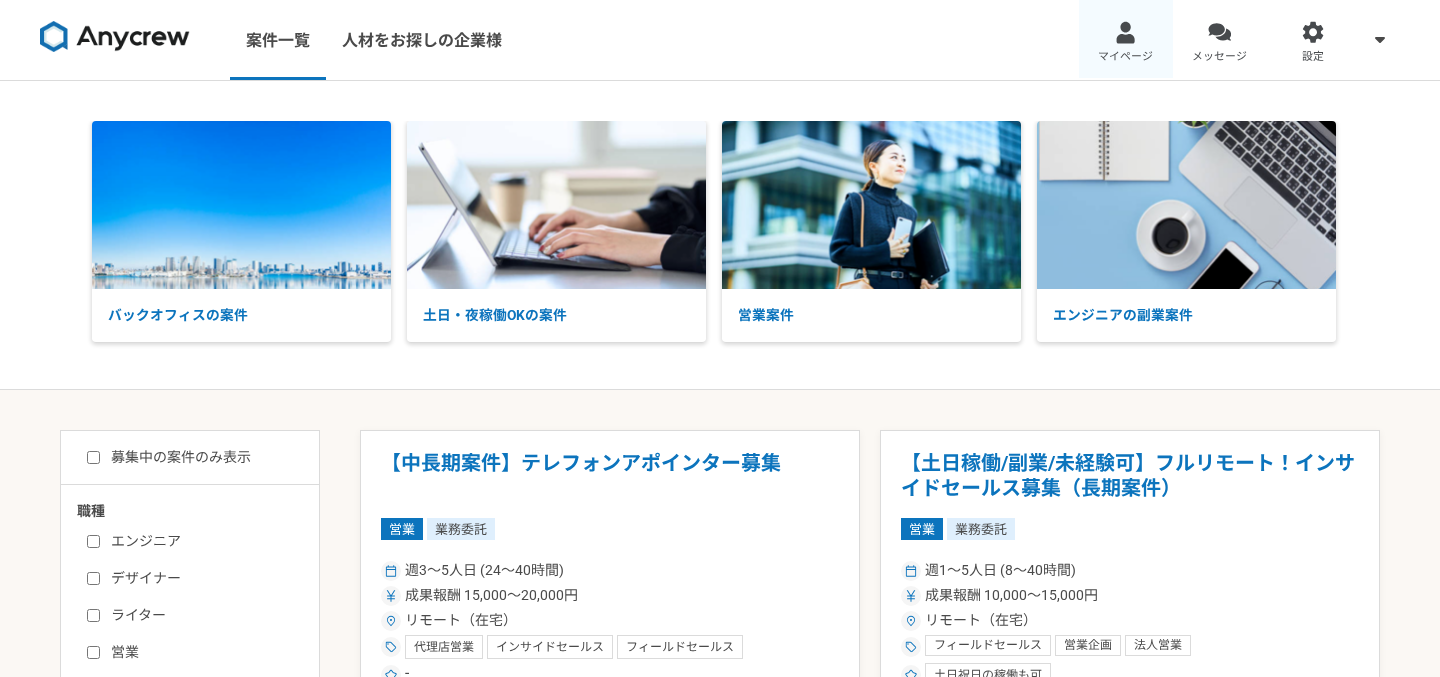 click on "マイページ" at bounding box center [1126, 40] 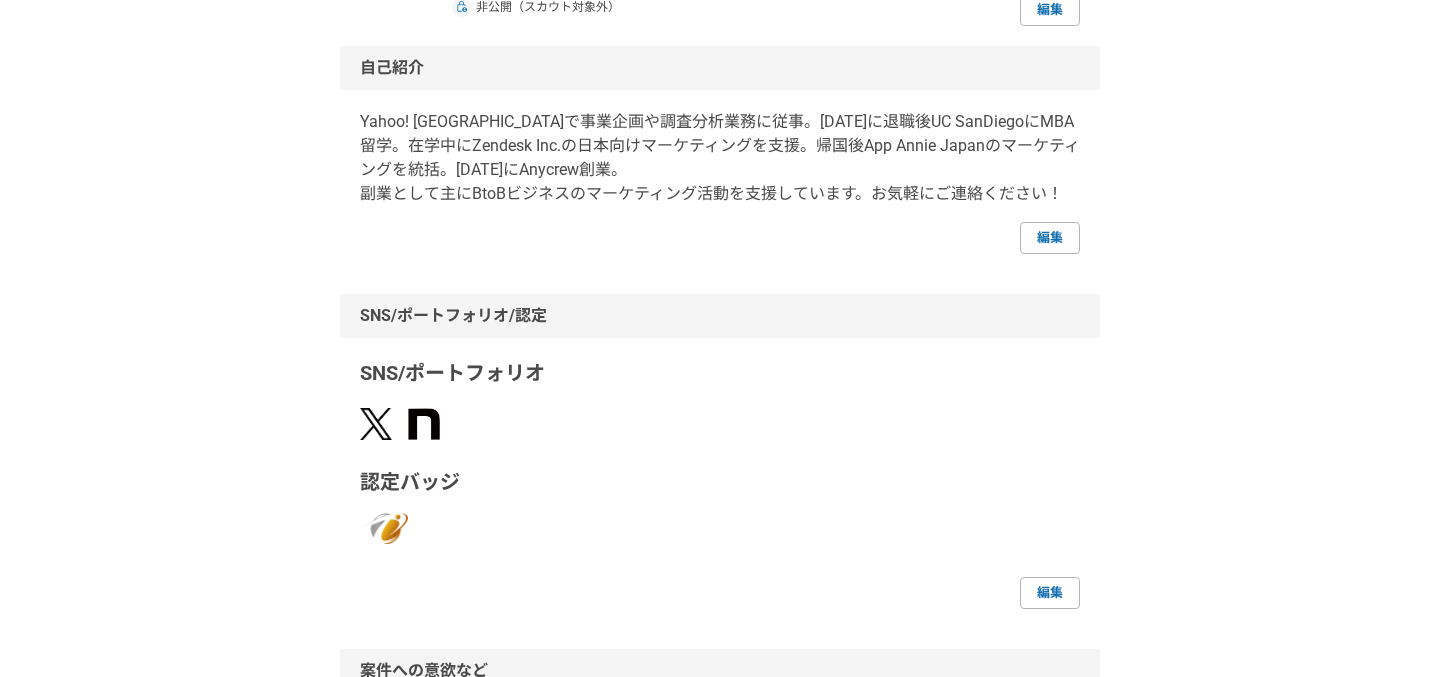 scroll, scrollTop: 0, scrollLeft: 0, axis: both 